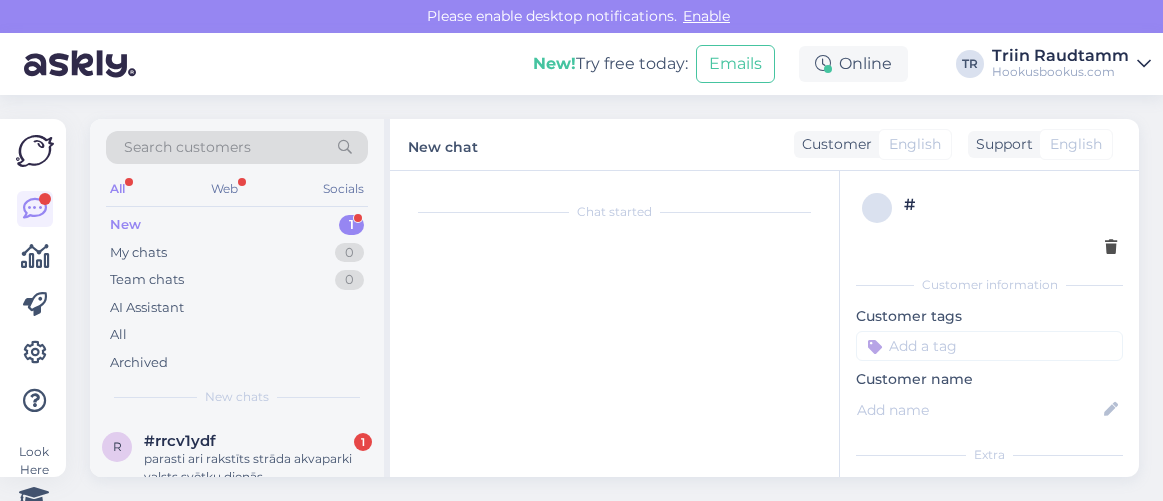 scroll, scrollTop: 0, scrollLeft: 0, axis: both 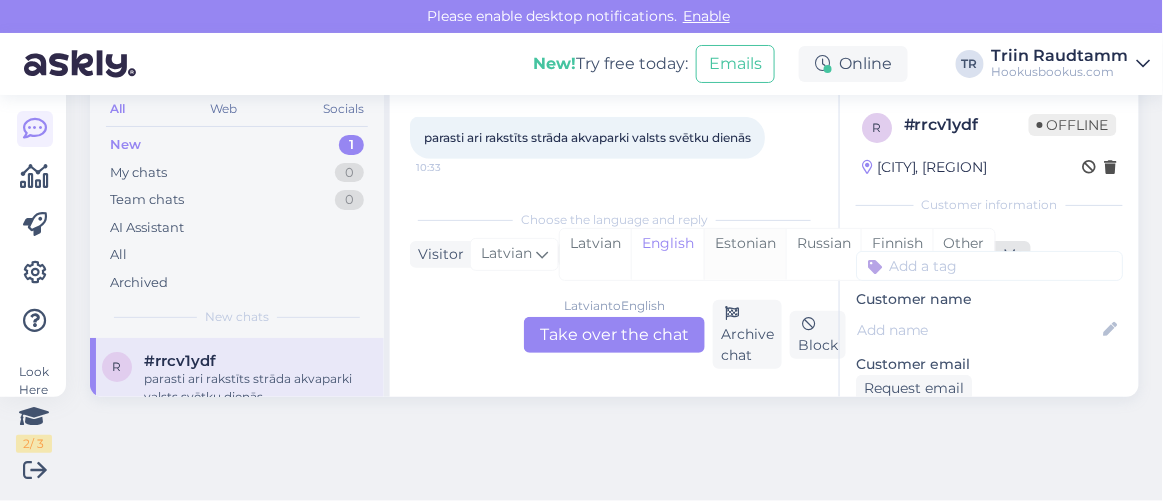 click on "Estonian" at bounding box center (745, 254) 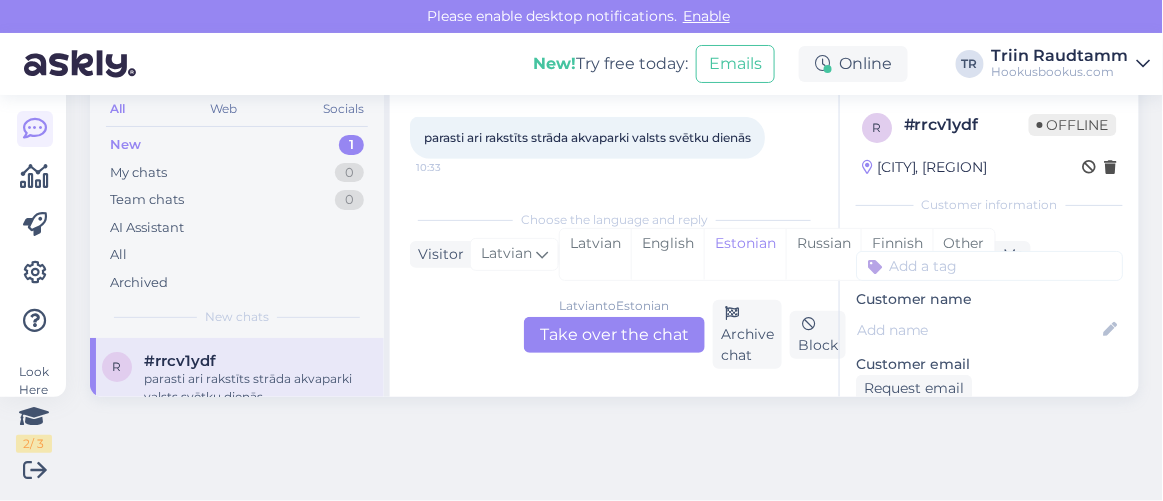 click on "Latvian  to  Estonian Take over the chat" at bounding box center (614, 335) 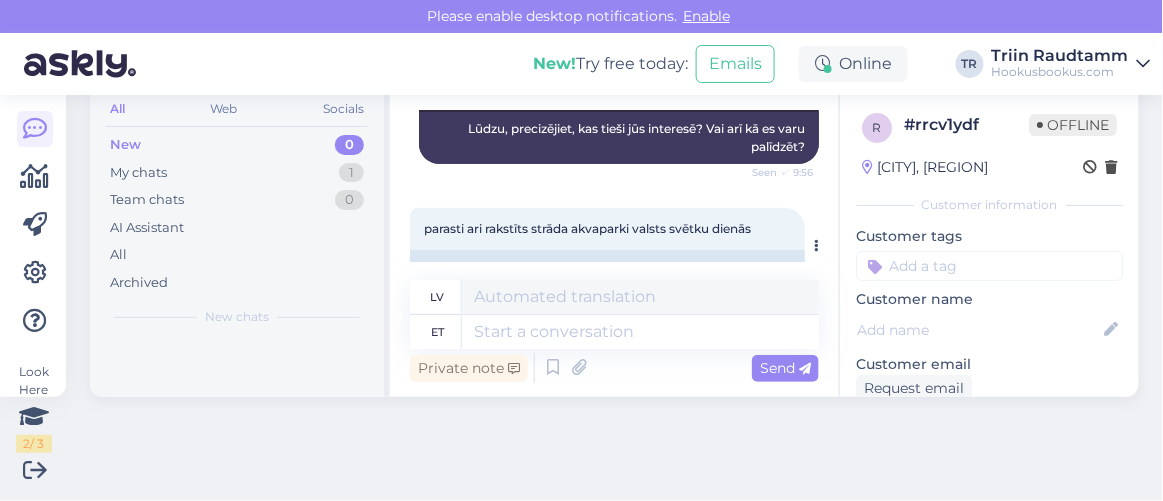 scroll, scrollTop: 15004, scrollLeft: 0, axis: vertical 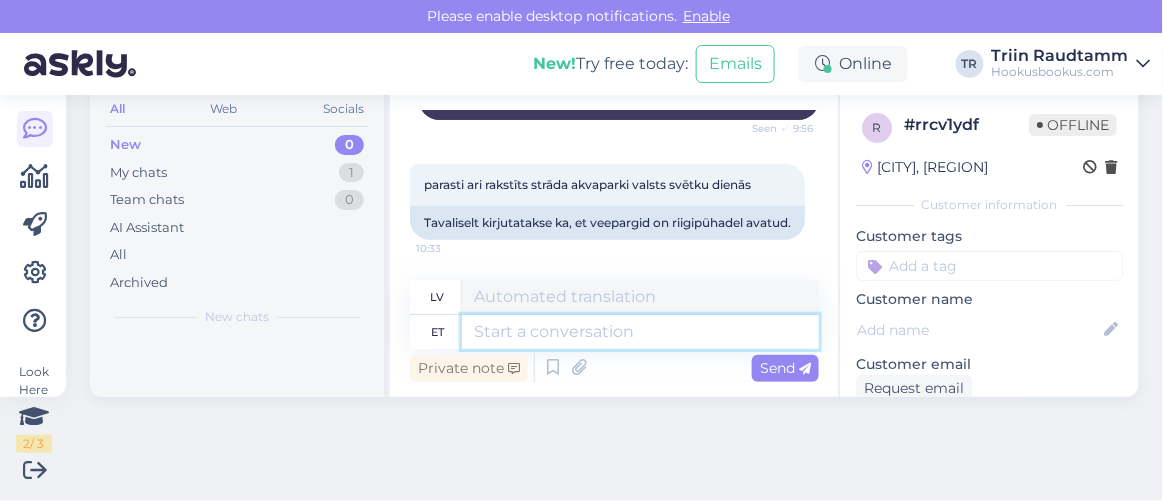 click at bounding box center [640, 332] 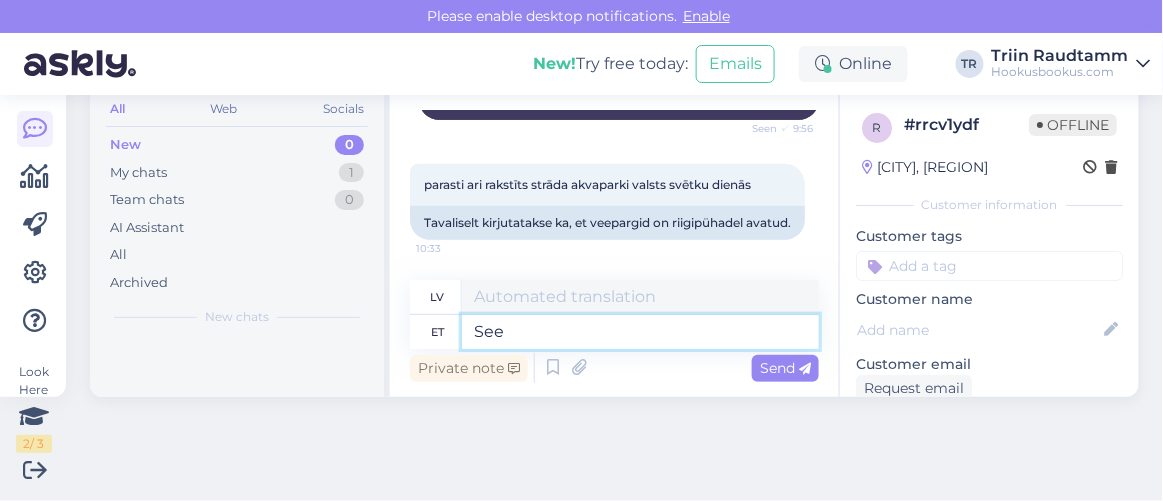 type on "See" 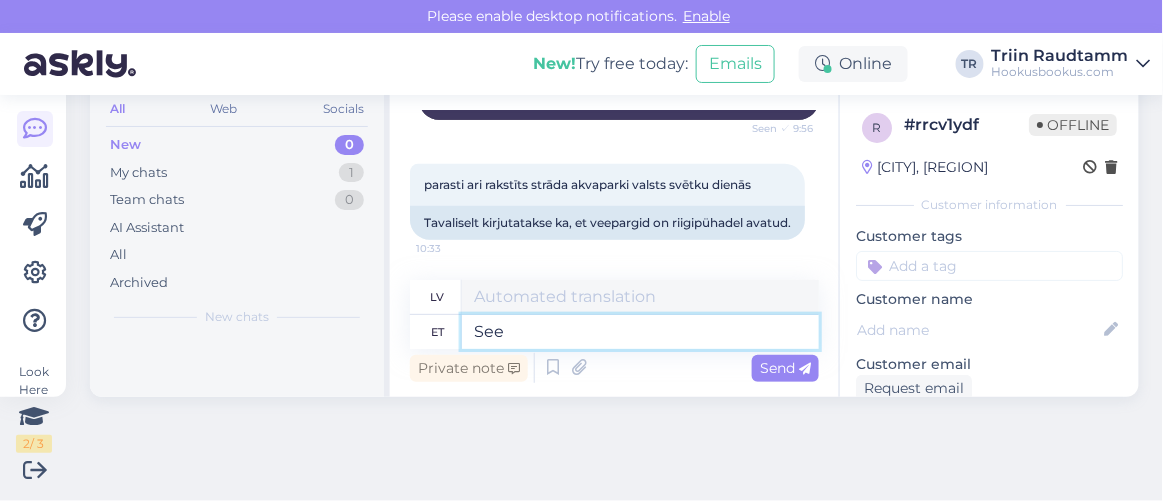 type on "Šis" 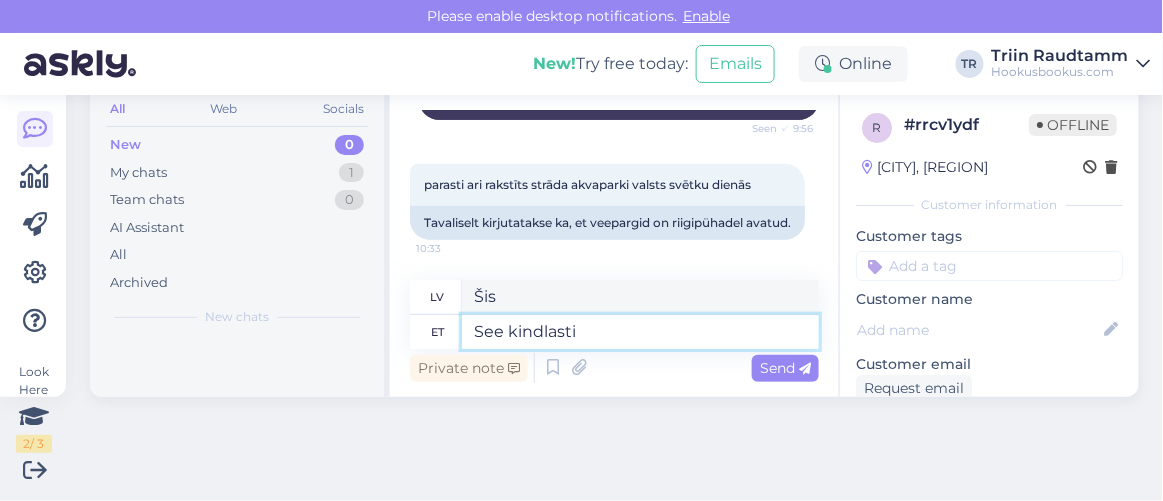 type on "See kindlasti s" 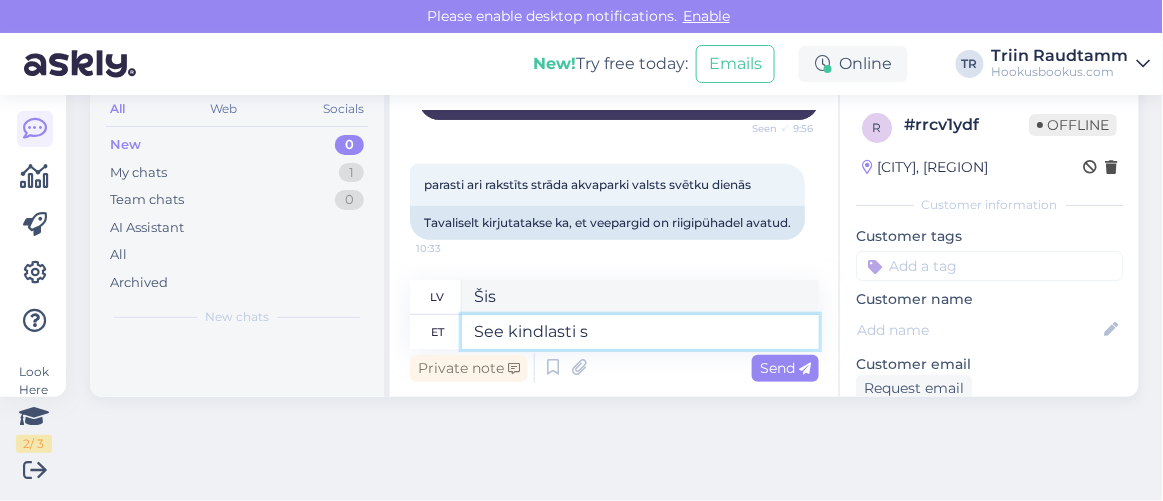 type on "Tas noteikti" 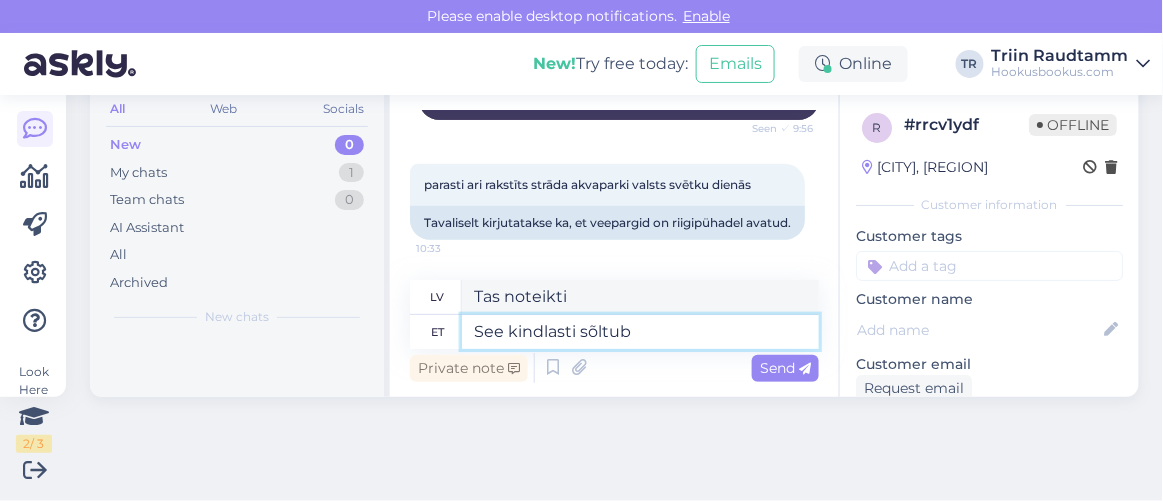 type on "See kindlasti sõltub k" 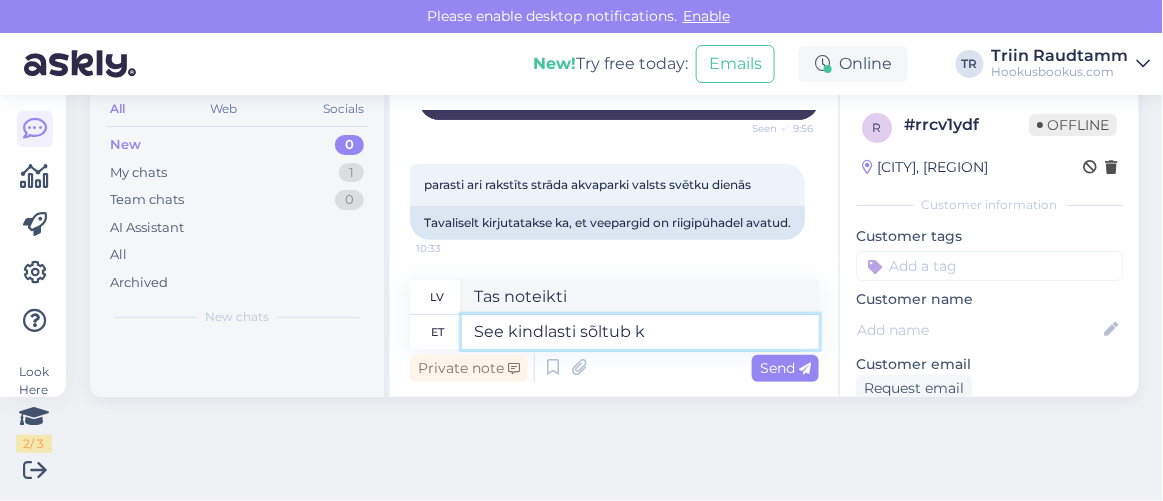 type on "Tas noteikti ir atkarīgs." 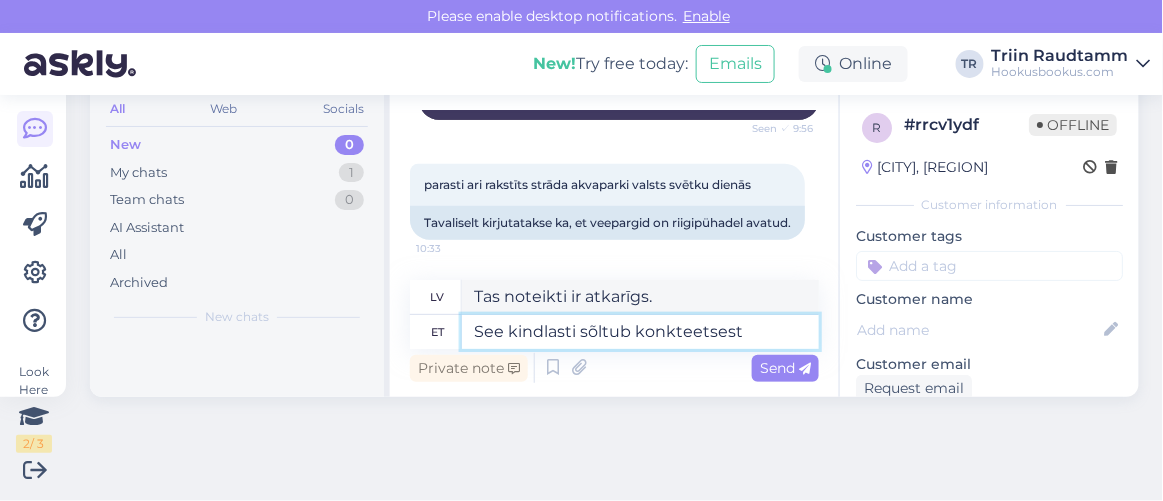 type on "See kindlasti sõltub konkteetsest v" 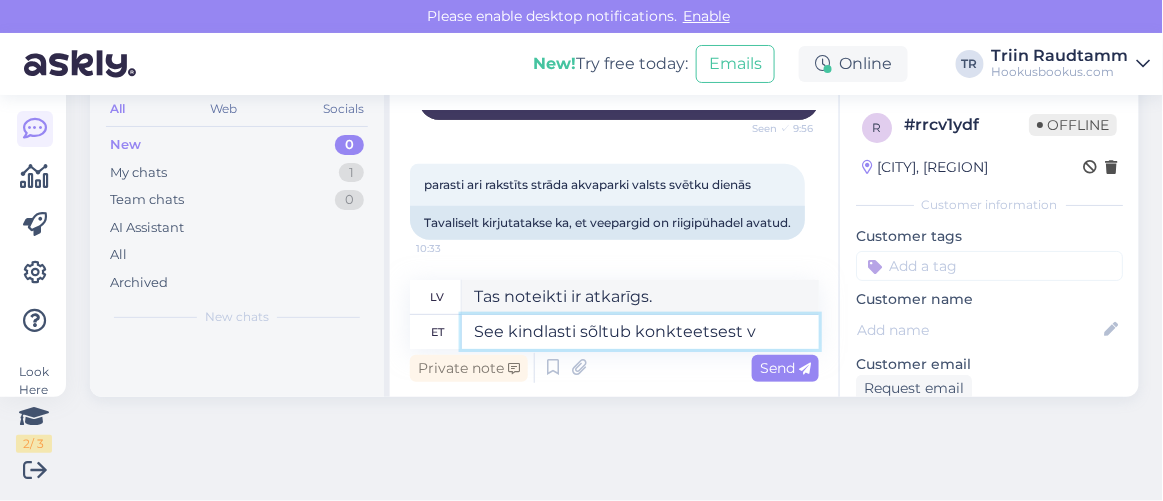 type on "Tas noteikti ir atkarīgs no konteksta." 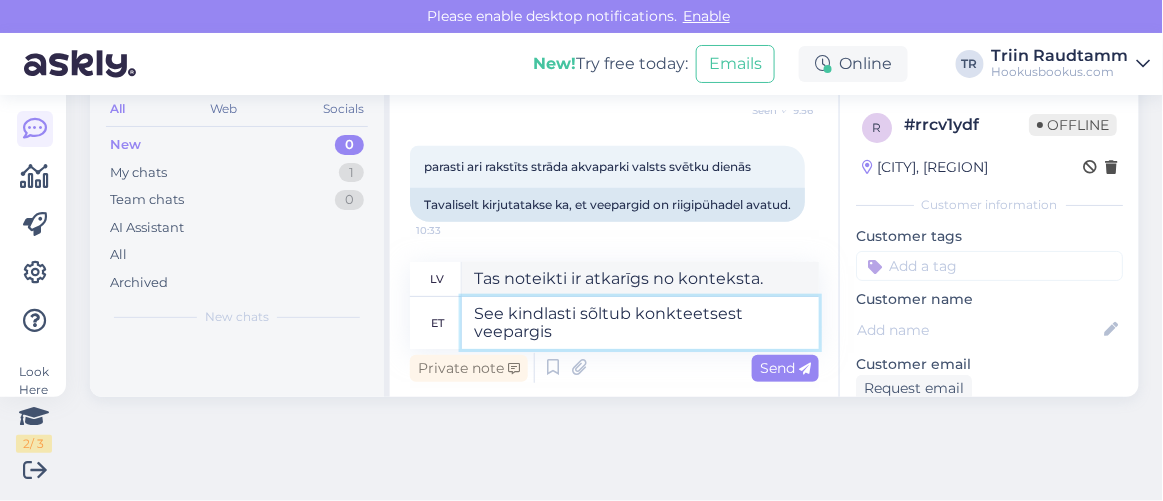 type on "See kindlasti sõltub konkteetsest veepargist" 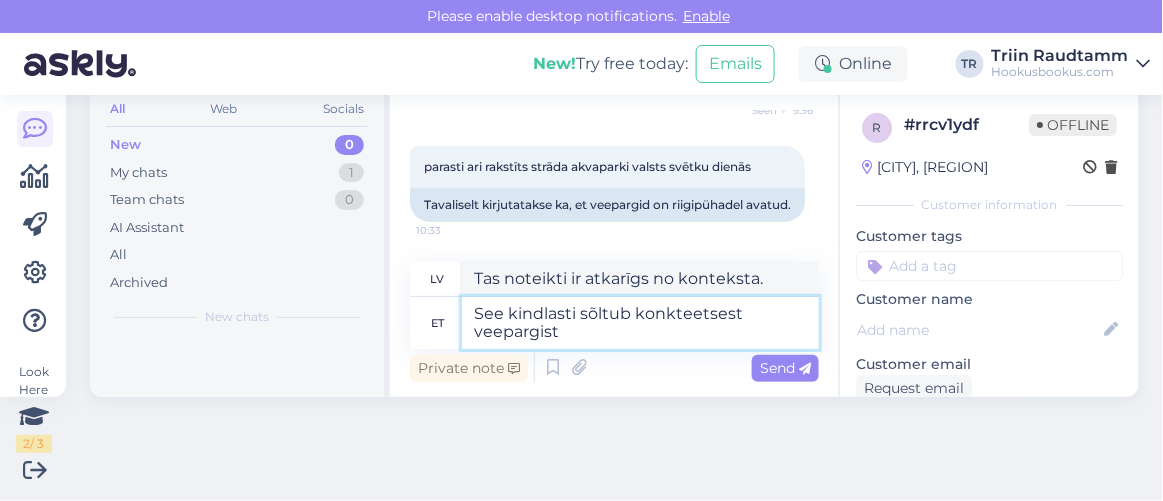 type on "Tas noteikti ir atkarīgs no konkrētā akvaparka." 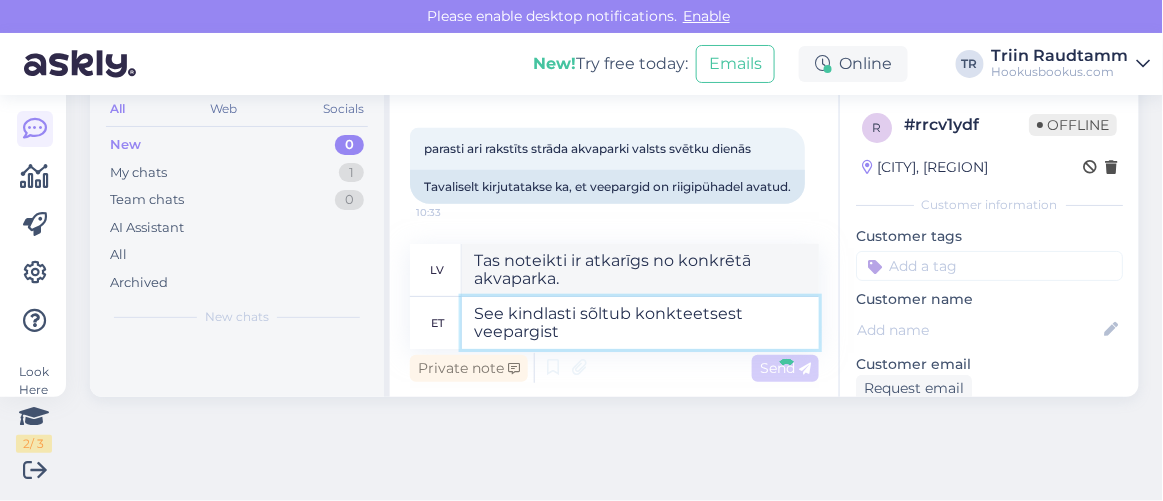 type 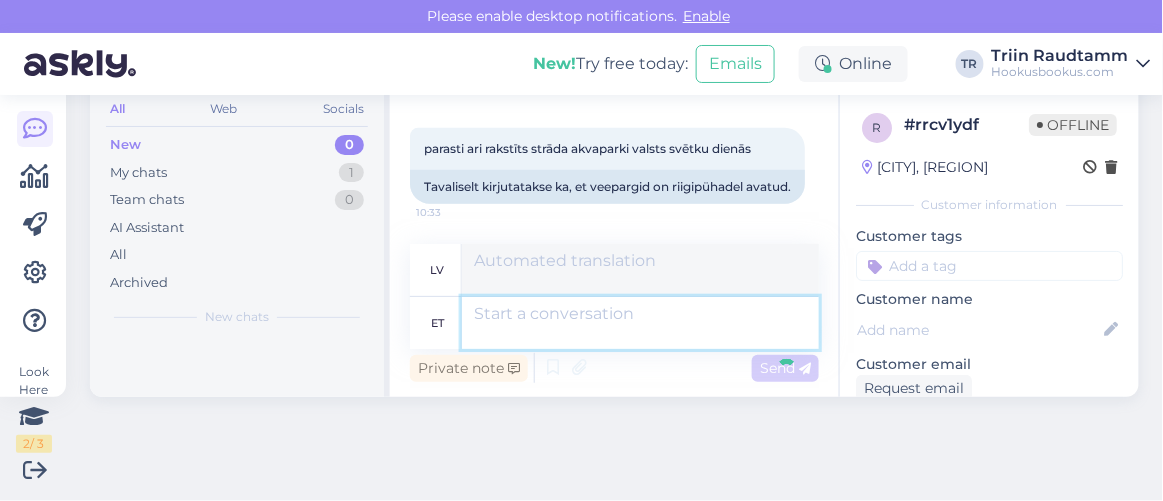 scroll, scrollTop: 15124, scrollLeft: 0, axis: vertical 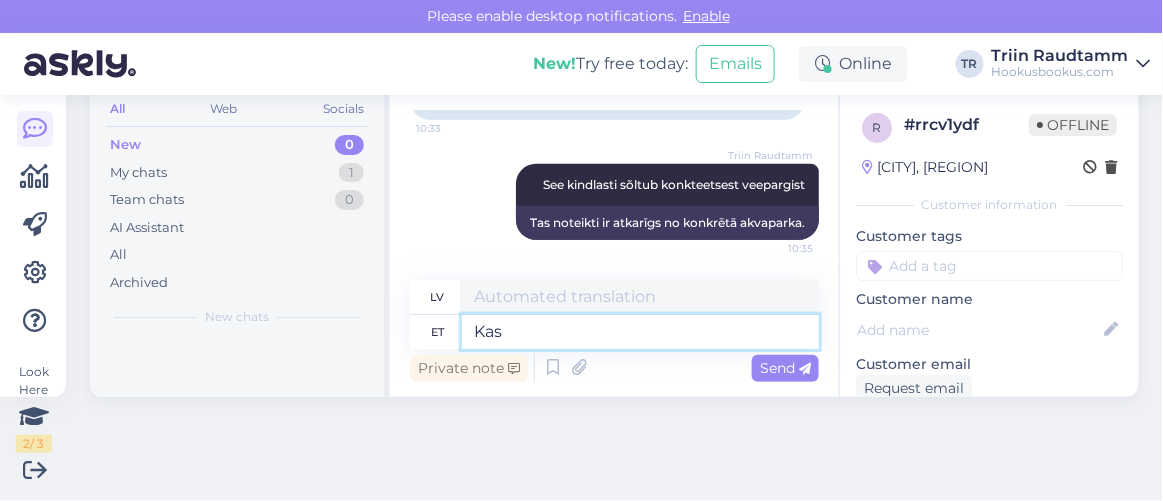 type on "Kas" 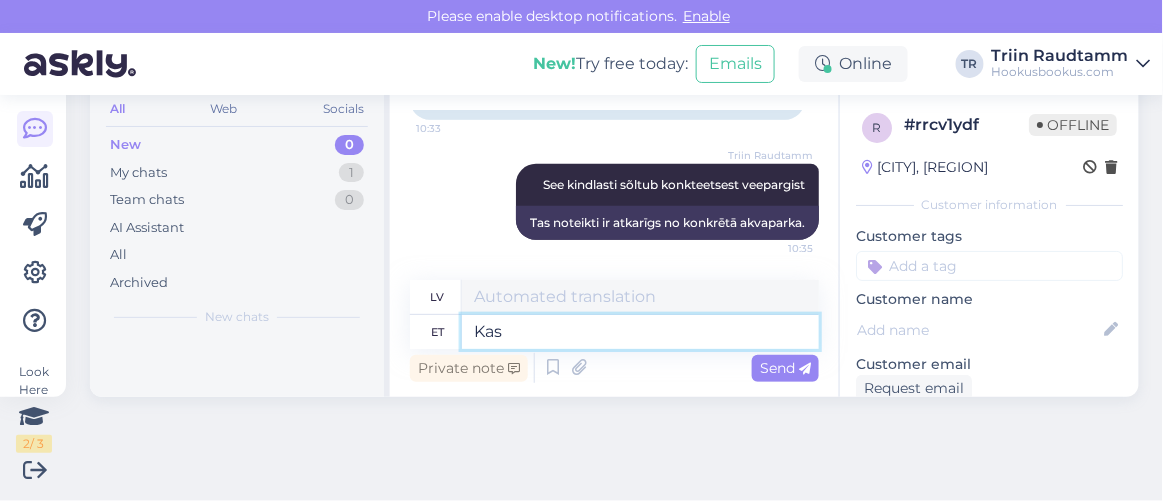 type on "Ir" 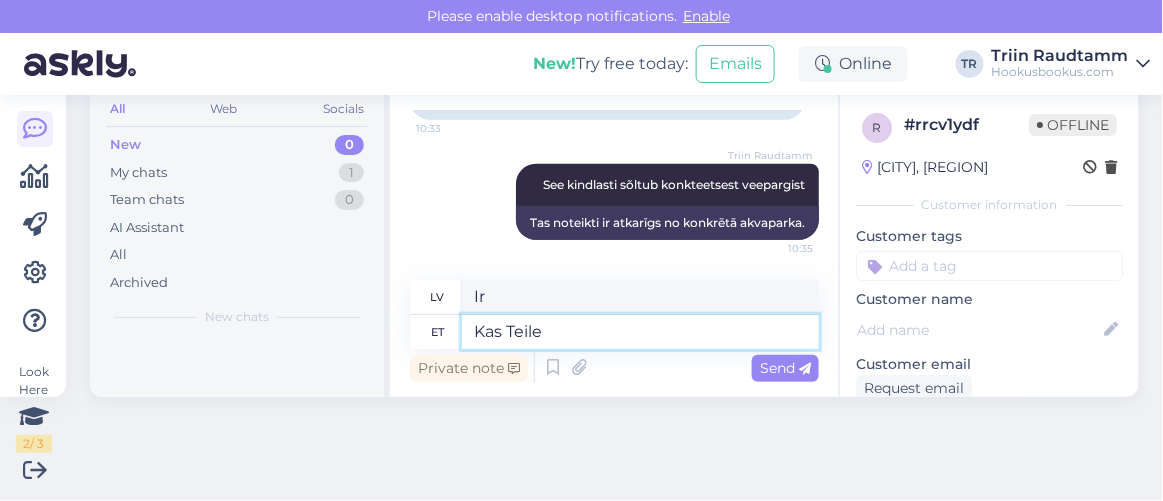 type on "Kas Teile p" 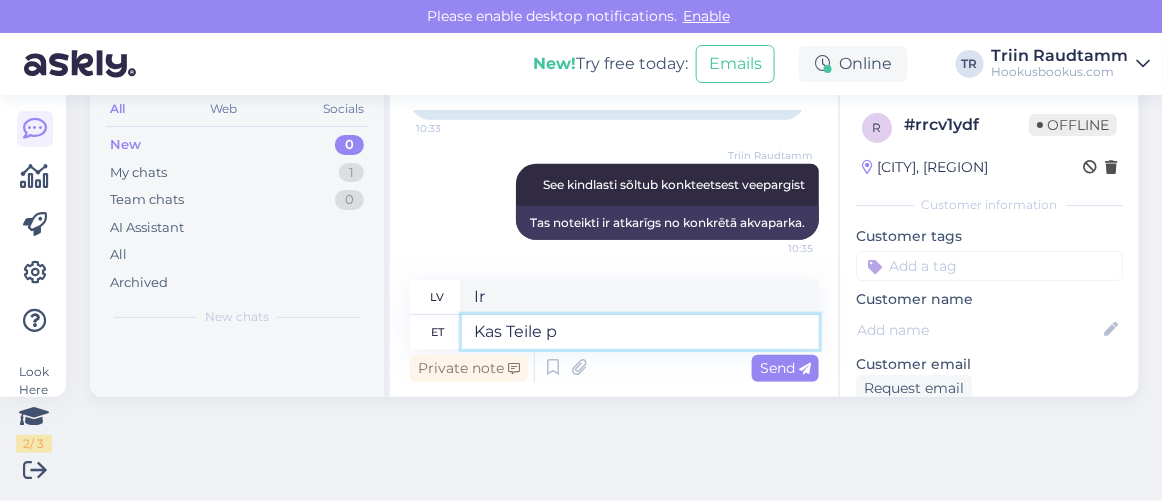 type on "Vai tu" 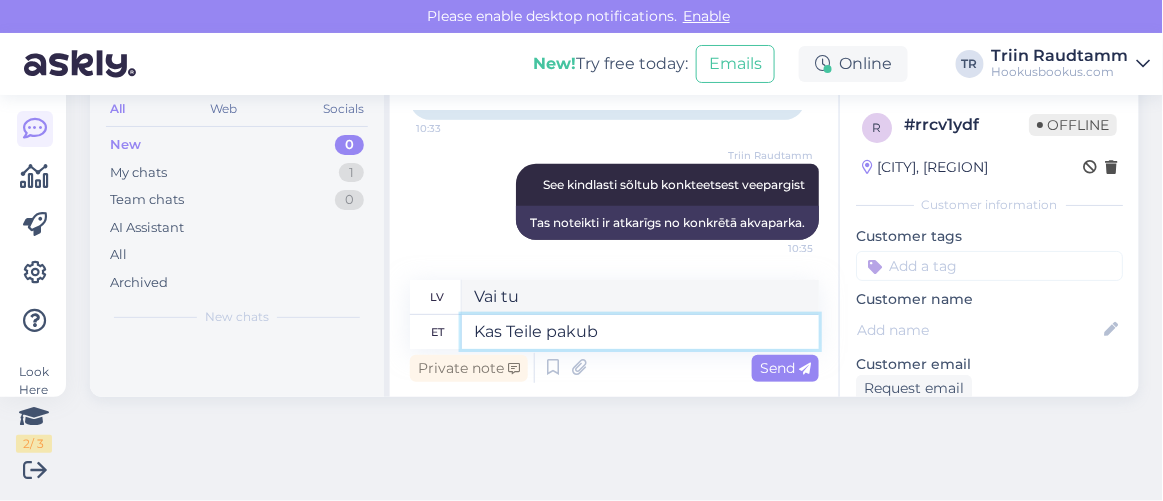 type on "Kas Teile pakub h" 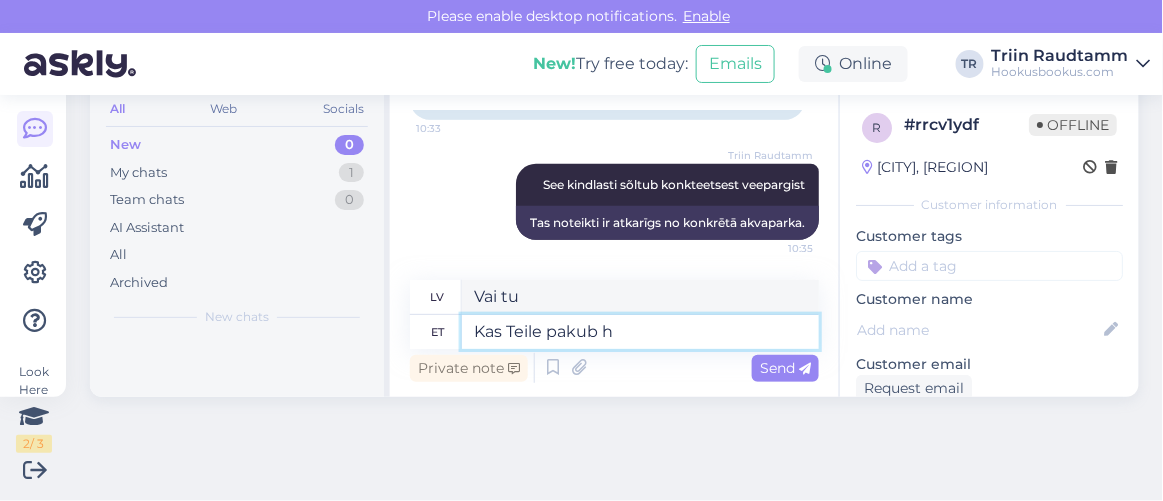 type on "Vai tas jums piedāvā" 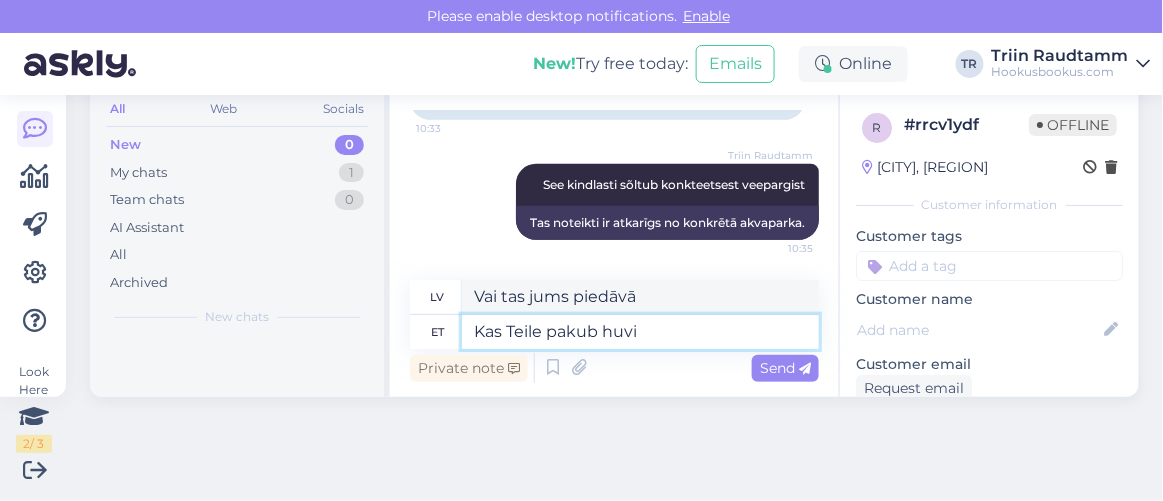 type on "Kas Teile pakub huvi" 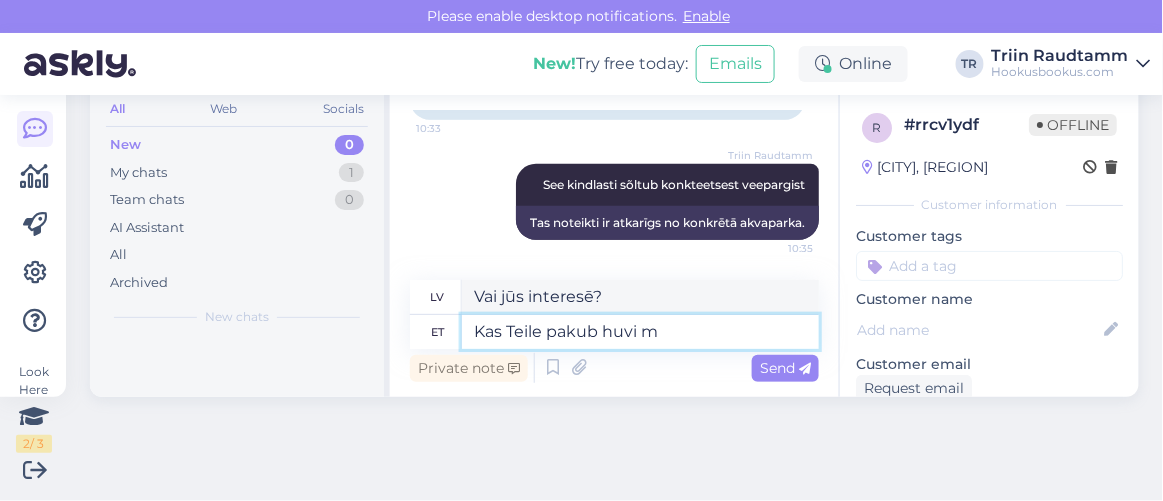 type on "Kas Teile pakub huvi mõ" 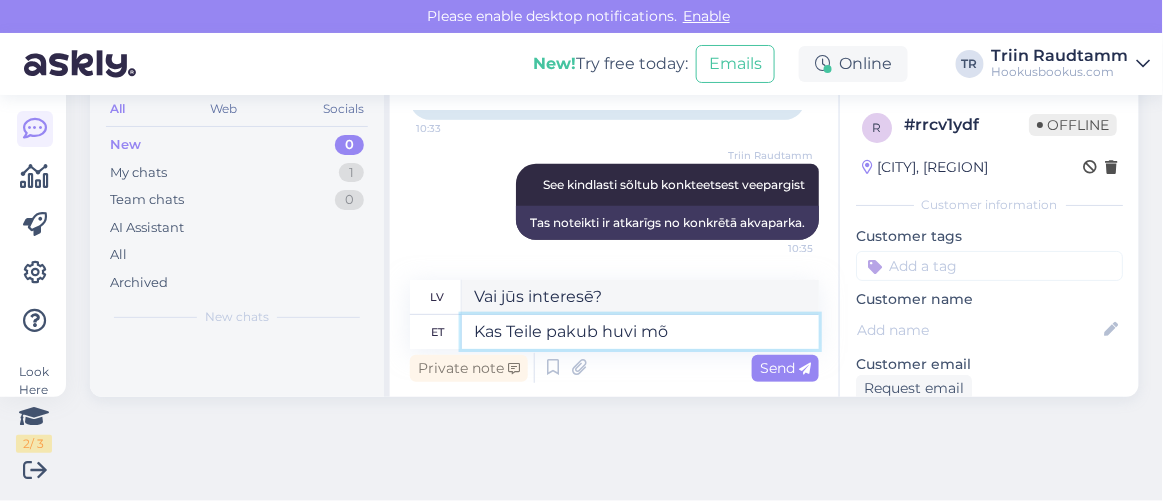 type on "Vai jūs interesē m?" 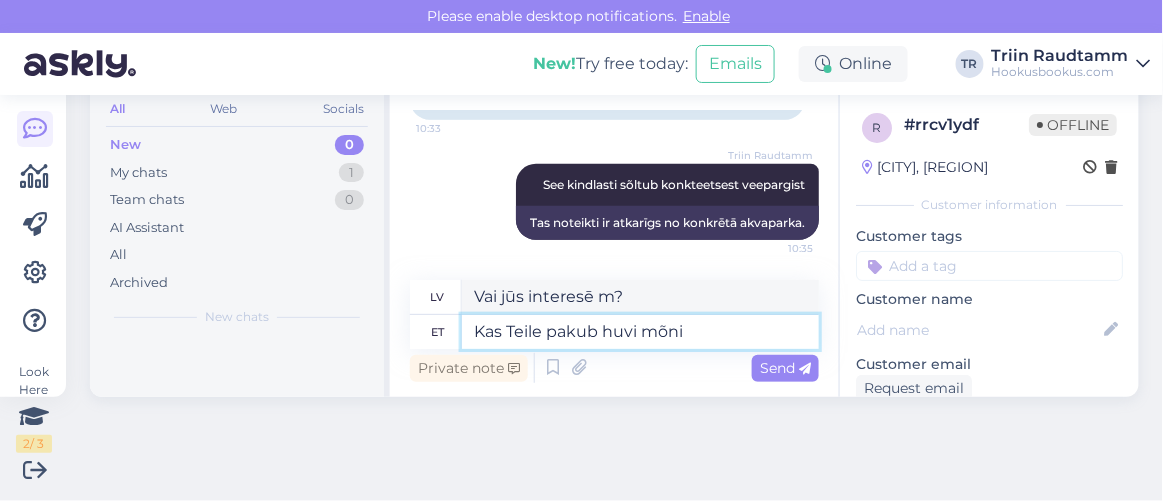 type on "Kas Teile pakub huvi mõni k" 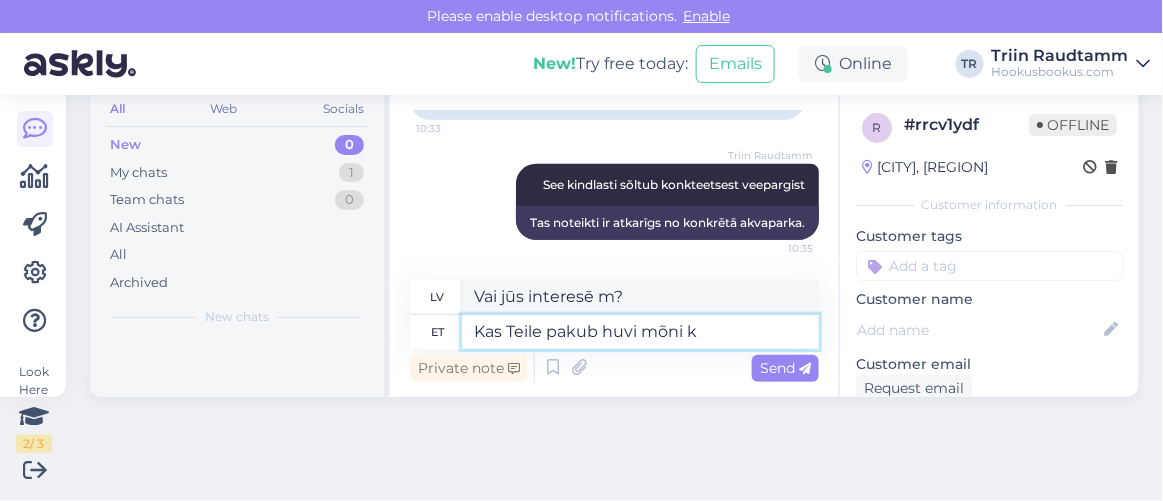 type on "Vai jūs kāds interesē?" 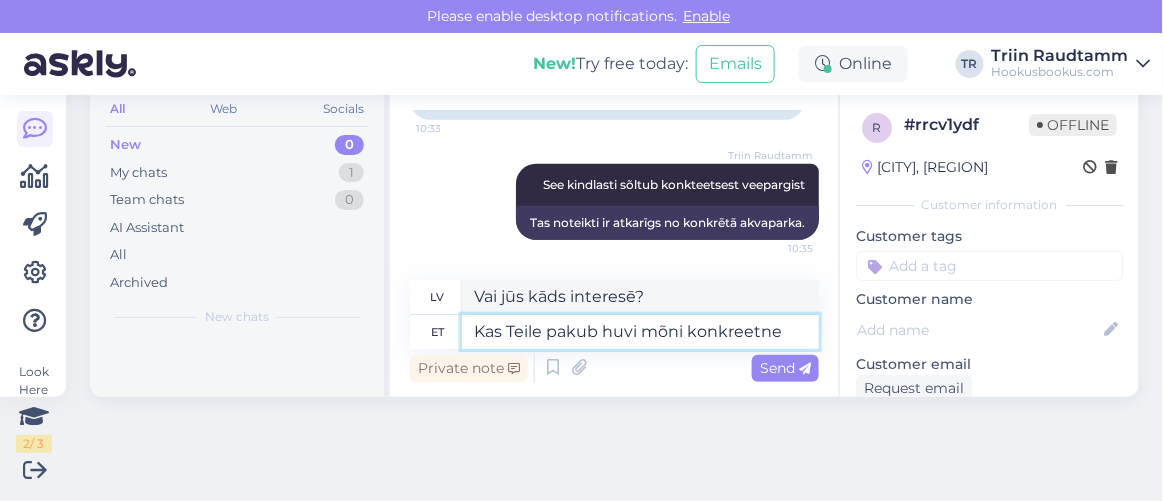 type on "Kas Teile pakub huvi mõni konkreetne h" 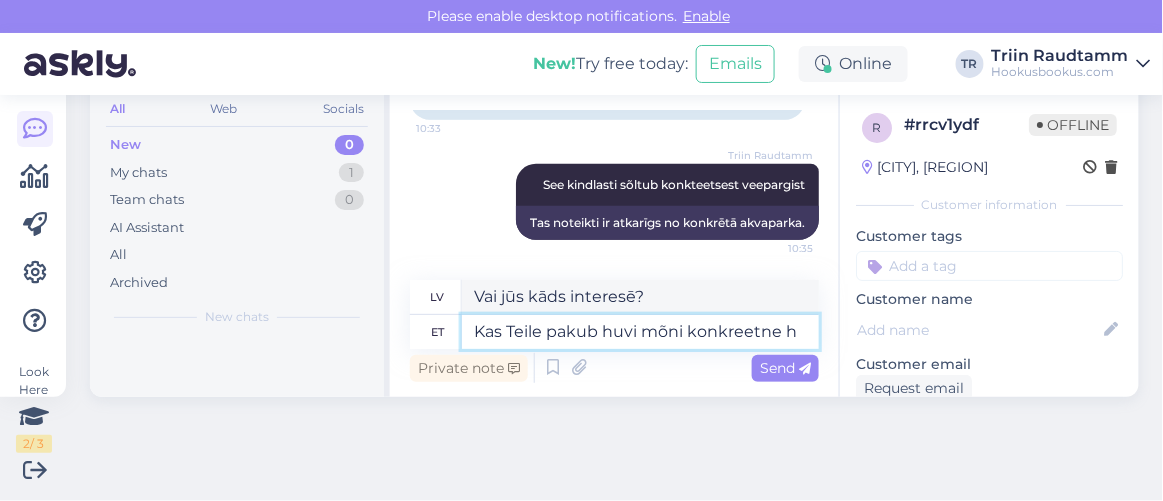 scroll, scrollTop: 15142, scrollLeft: 0, axis: vertical 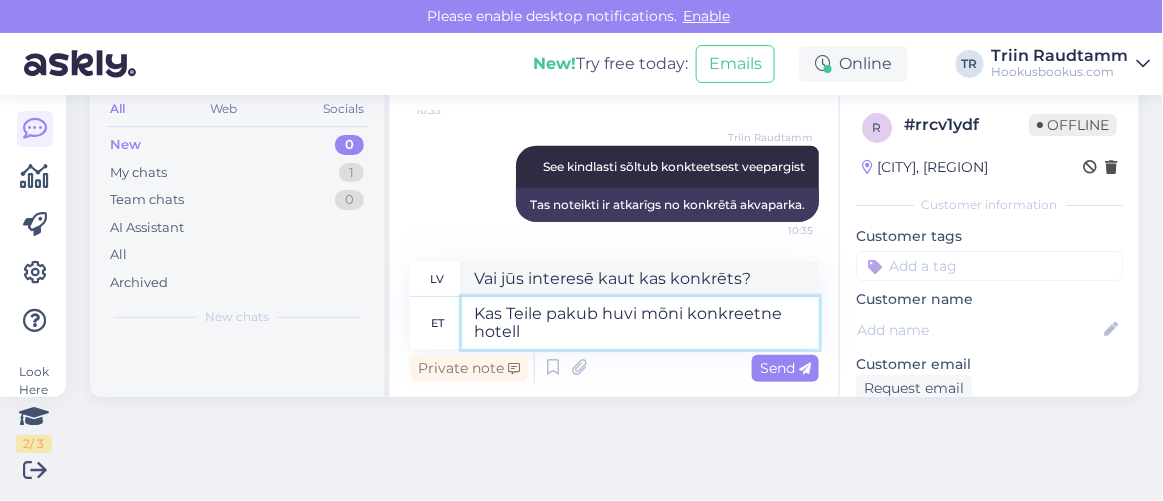type on "Kas Teile pakub huvi mõni konkreetne hotell?" 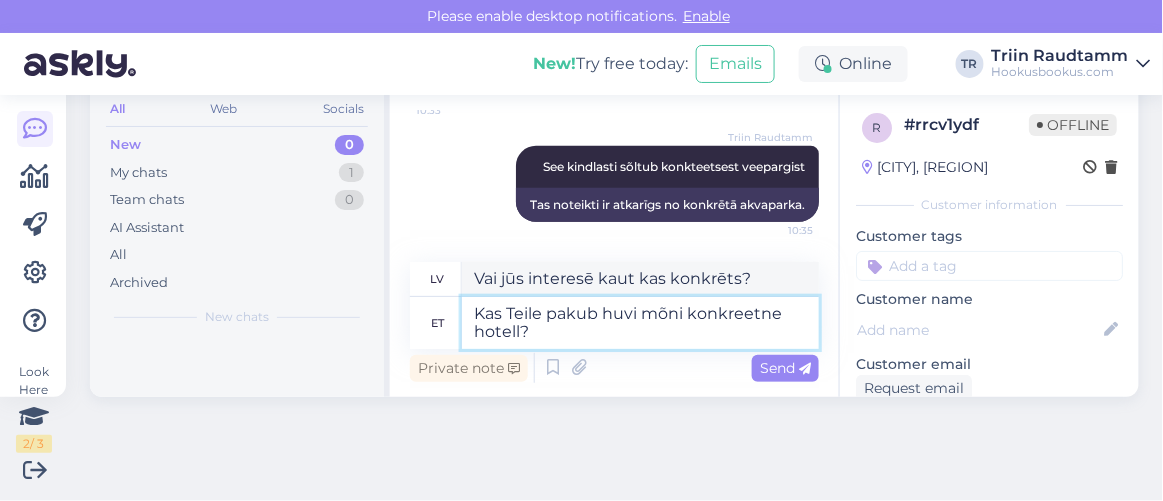 type on "Vai jūs interesē konkrēta viesnīca?" 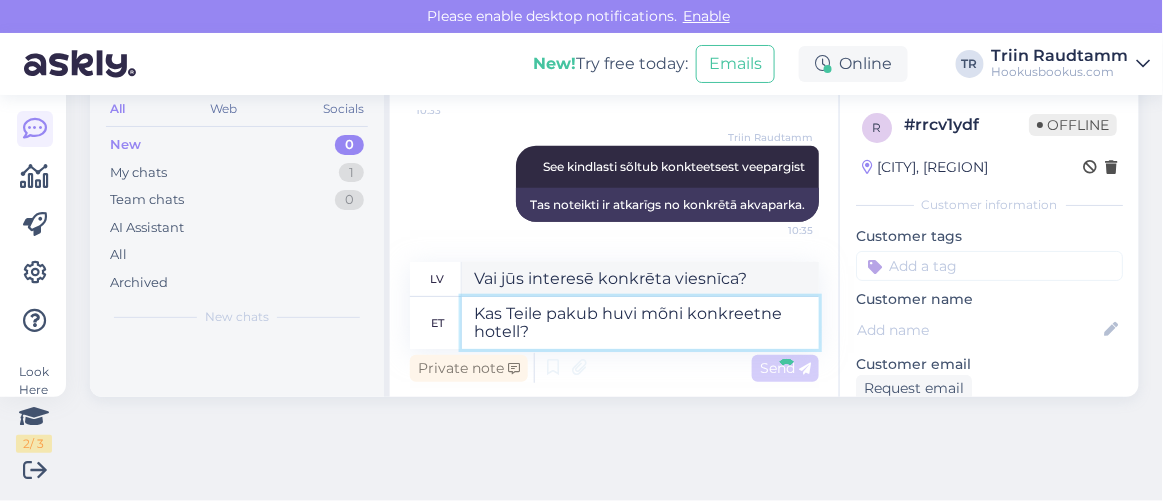 type 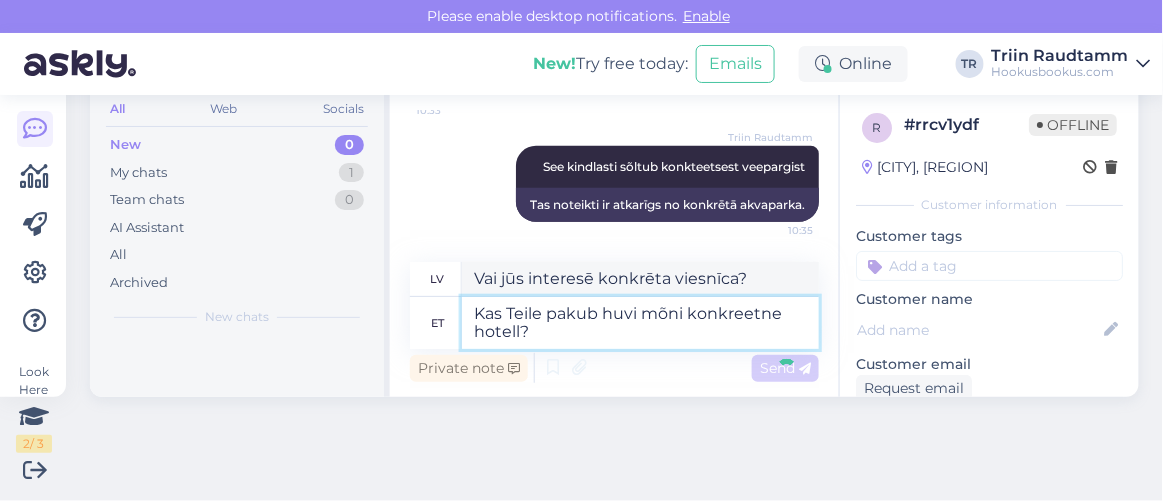 type 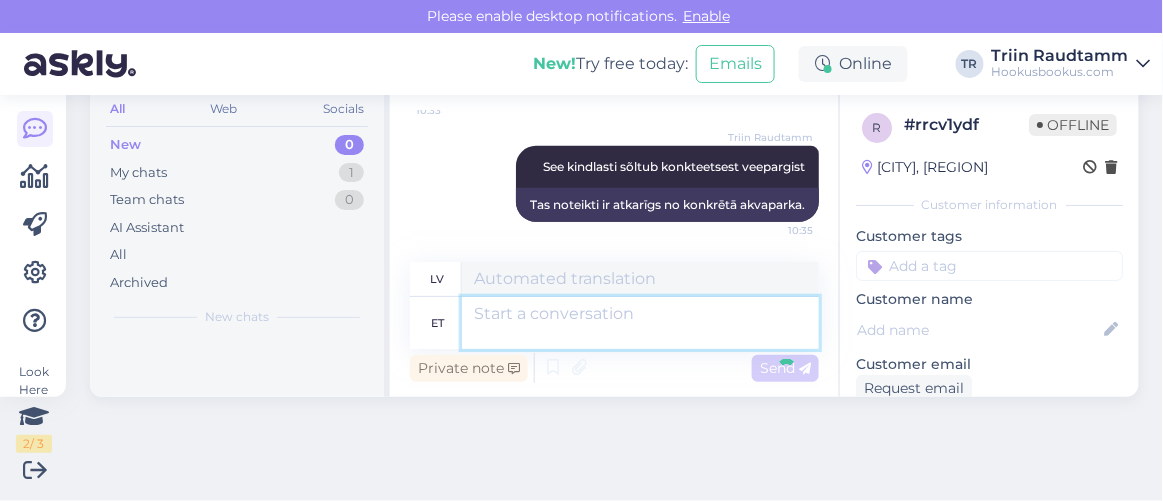 scroll, scrollTop: 15244, scrollLeft: 0, axis: vertical 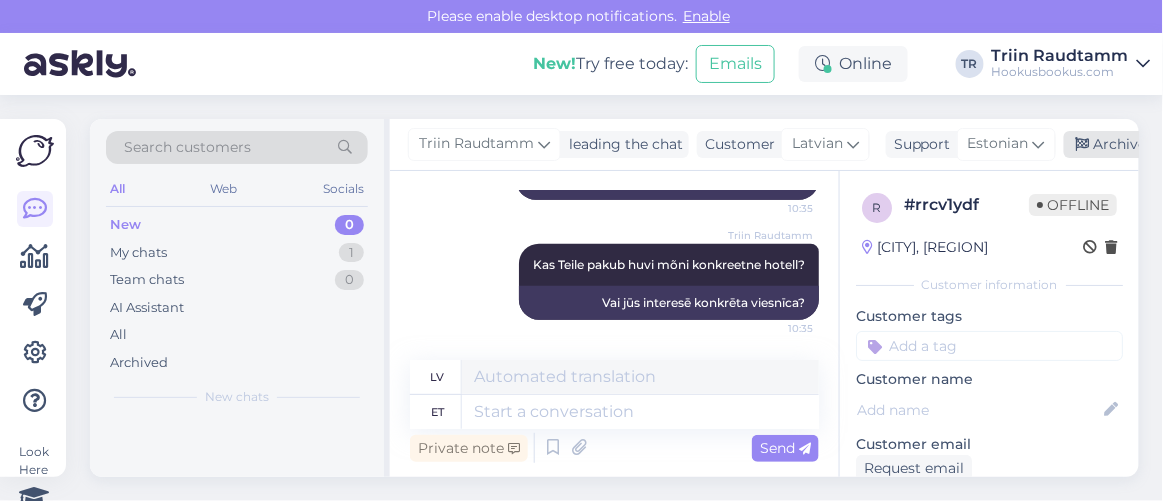 click on "Archive chat" at bounding box center [1127, 144] 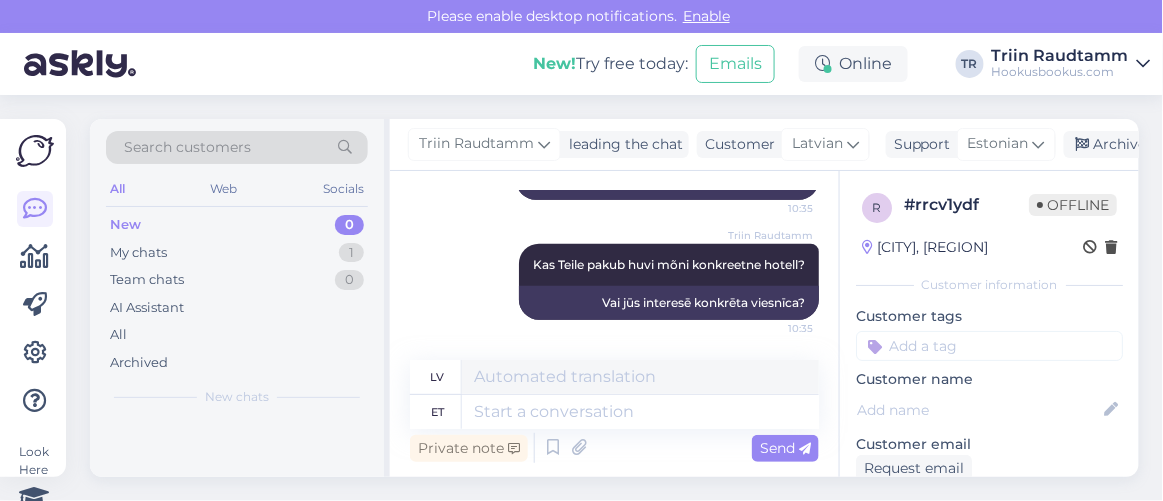 scroll, scrollTop: 15224, scrollLeft: 0, axis: vertical 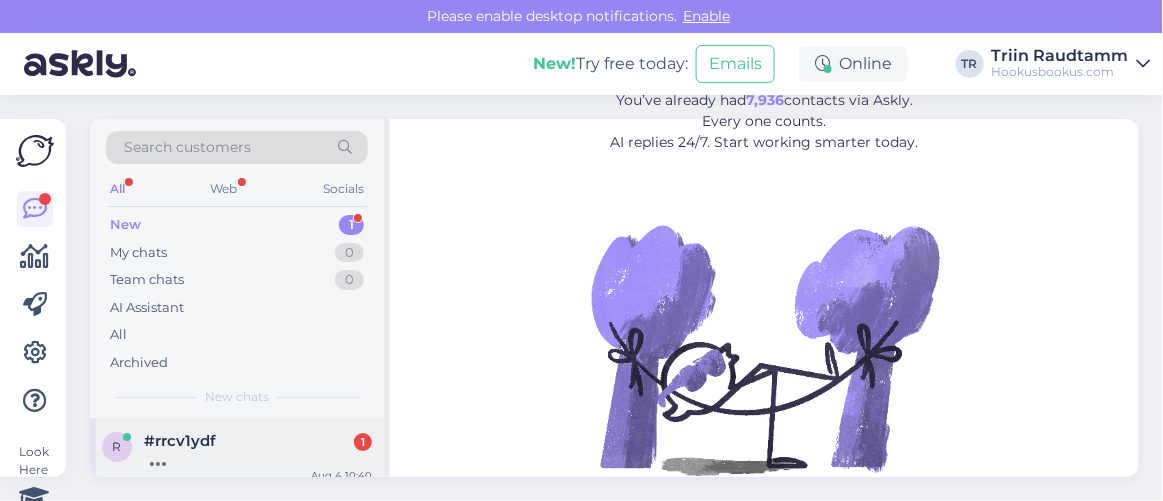 click on "#rrcv1ydf" at bounding box center [180, 441] 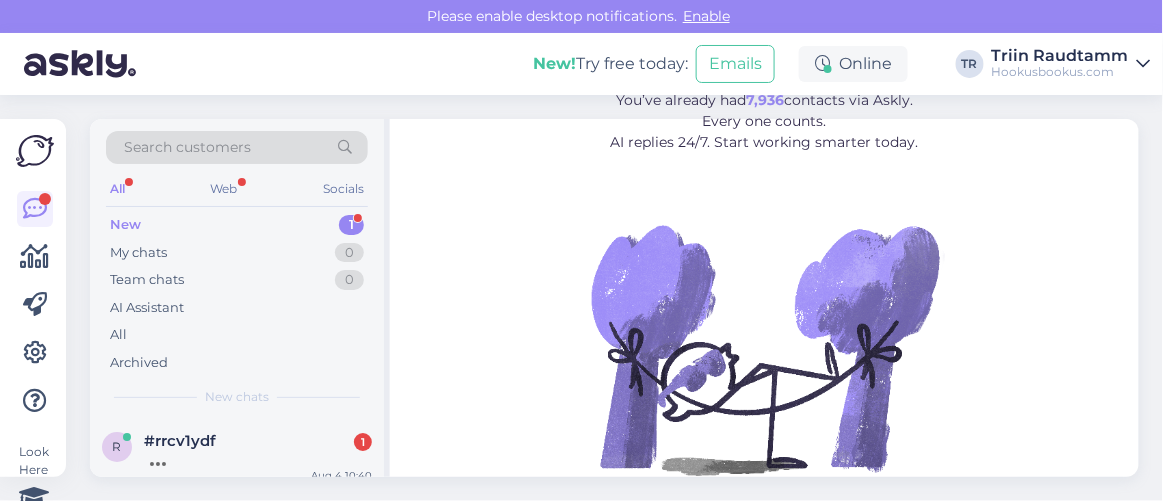 scroll, scrollTop: 80, scrollLeft: 0, axis: vertical 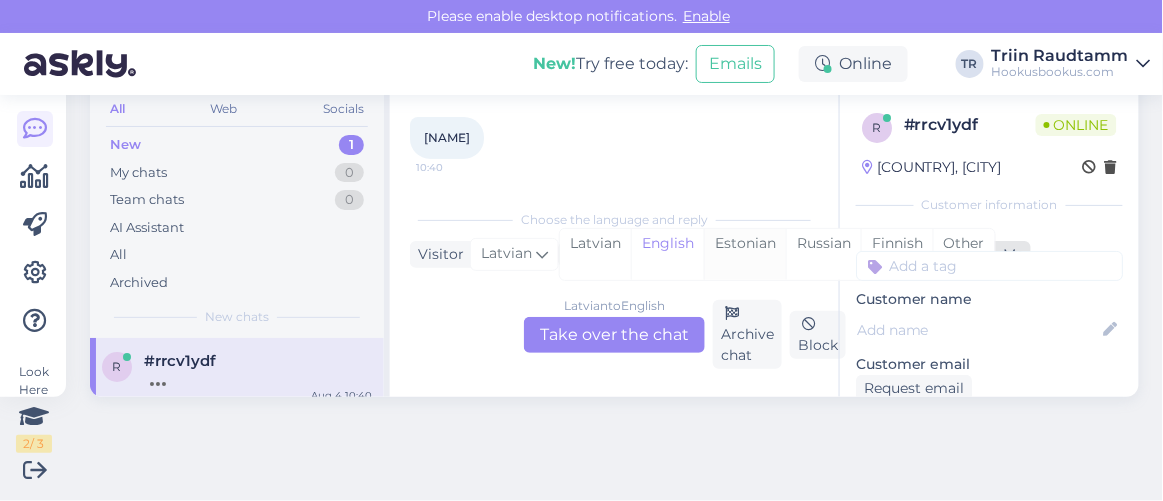 click on "Estonian" at bounding box center (745, 254) 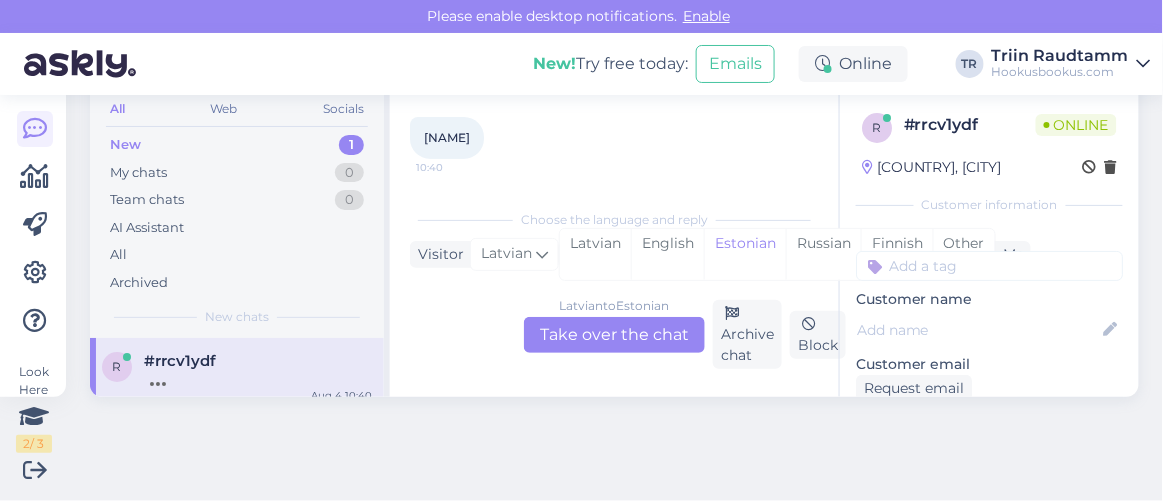 click on "Latvian  to  Estonian Take over the chat" at bounding box center (614, 335) 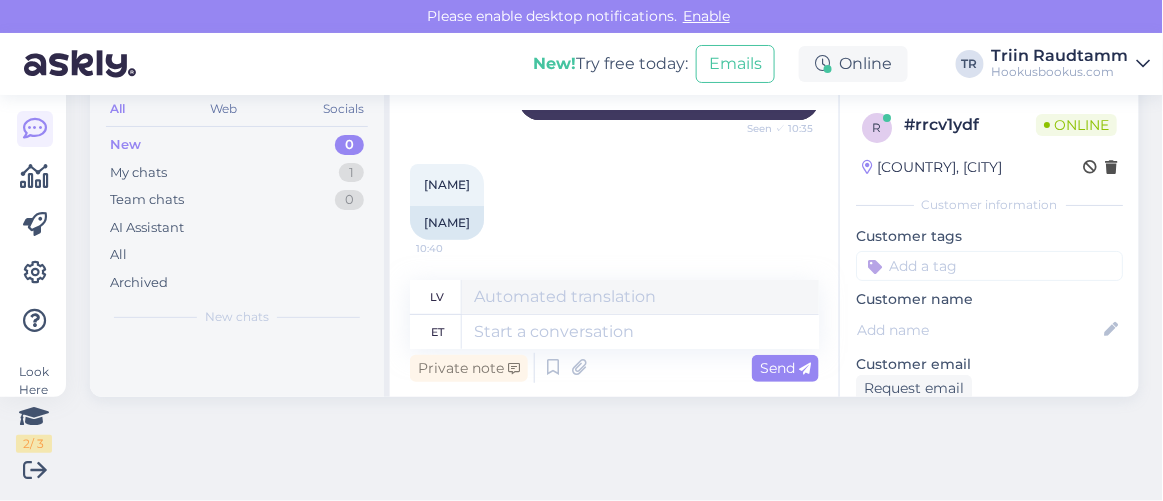 scroll, scrollTop: 15016, scrollLeft: 0, axis: vertical 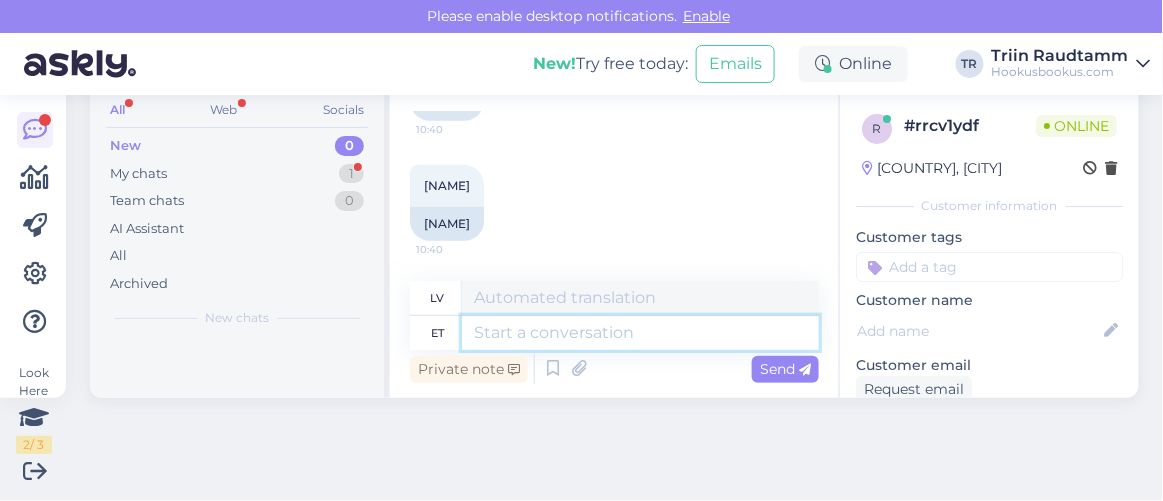 click at bounding box center (640, 333) 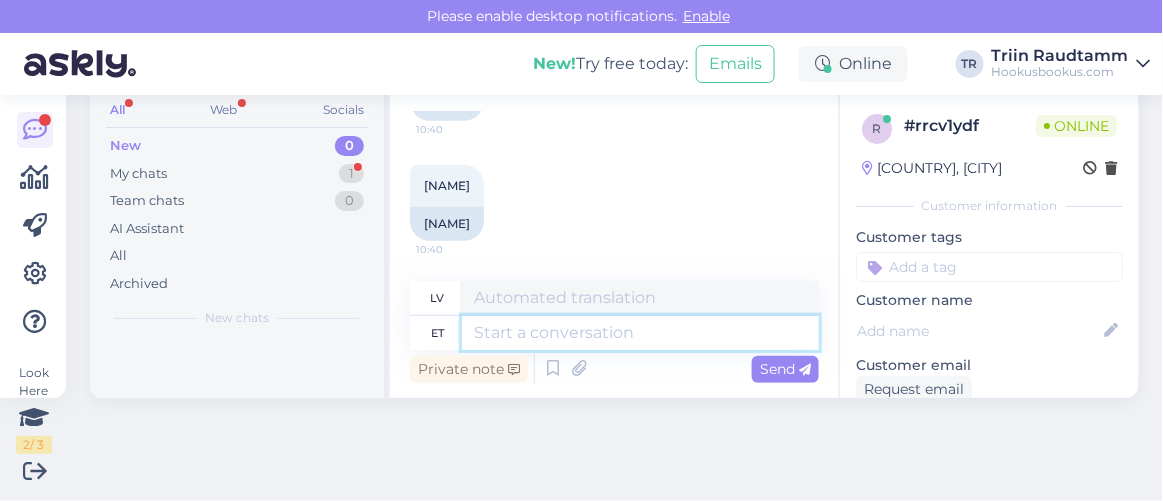 click at bounding box center (640, 333) 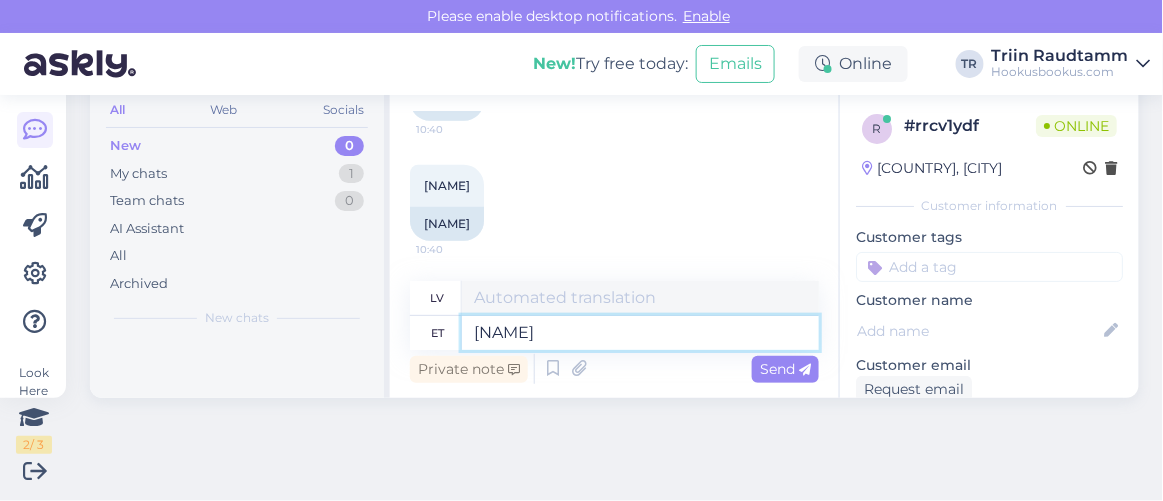 type on "Noorus" 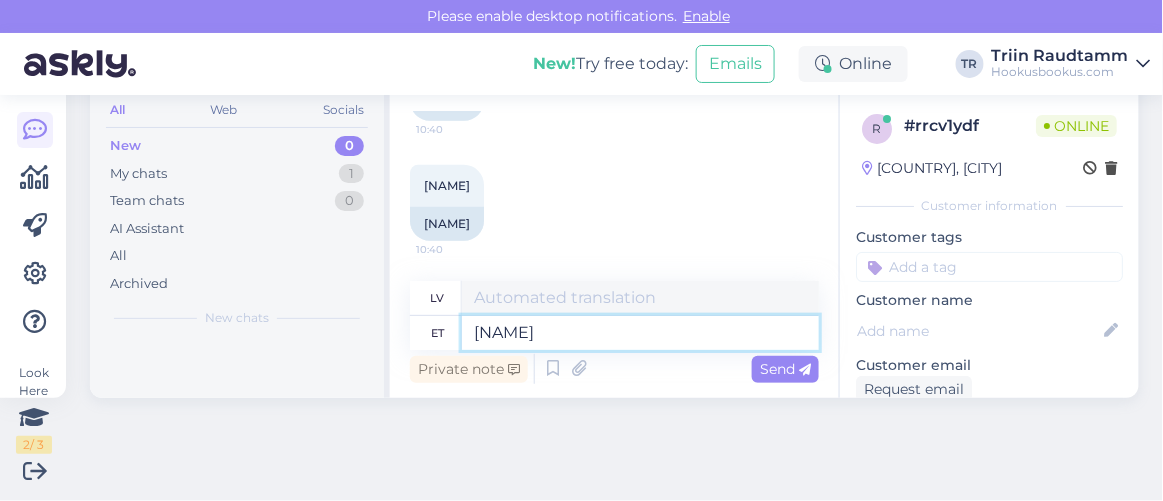 type on "Jaunatne" 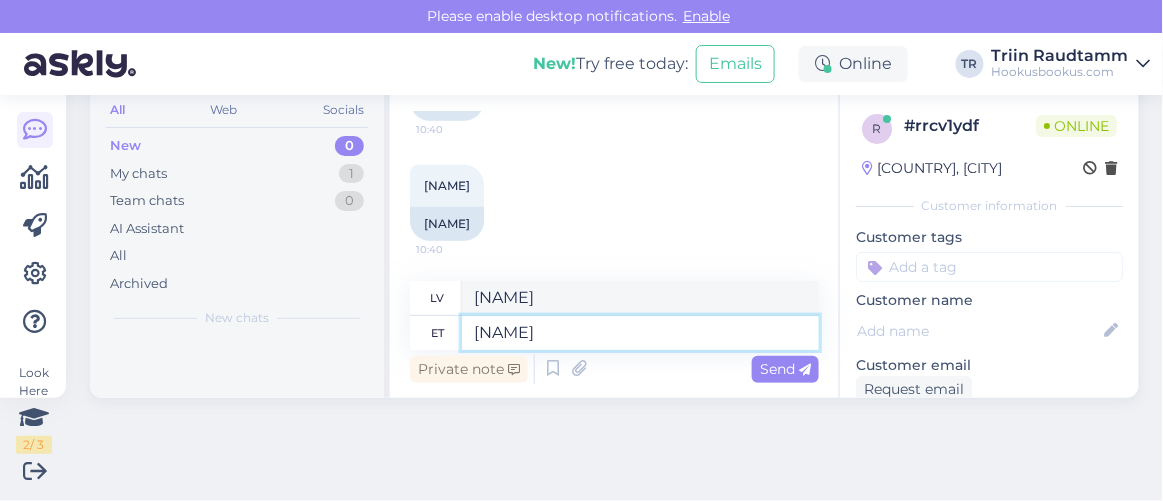 type on "Noorus Spa v" 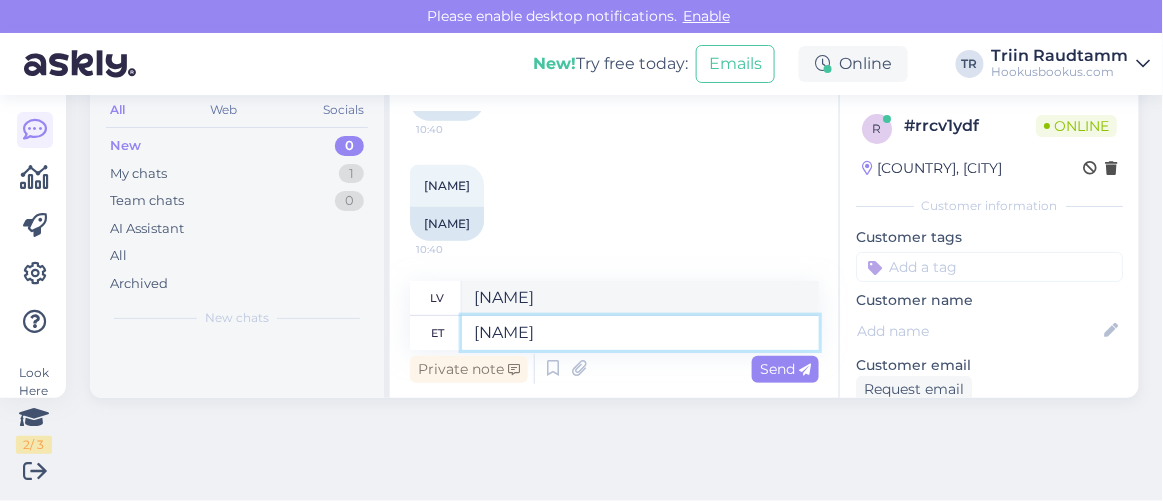 type on "Jauniešu spa" 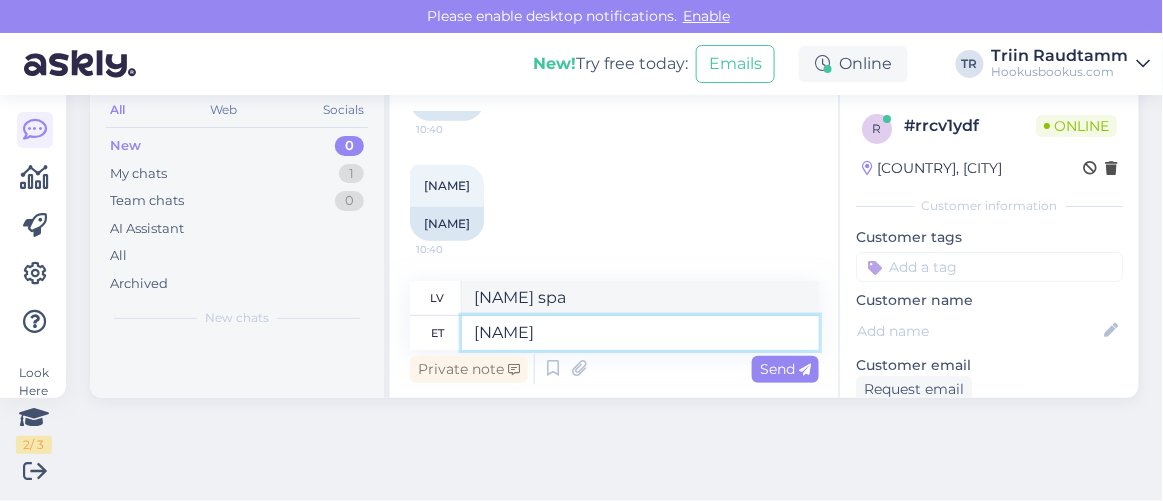 type on "Noorus Spa veekeskusel s" 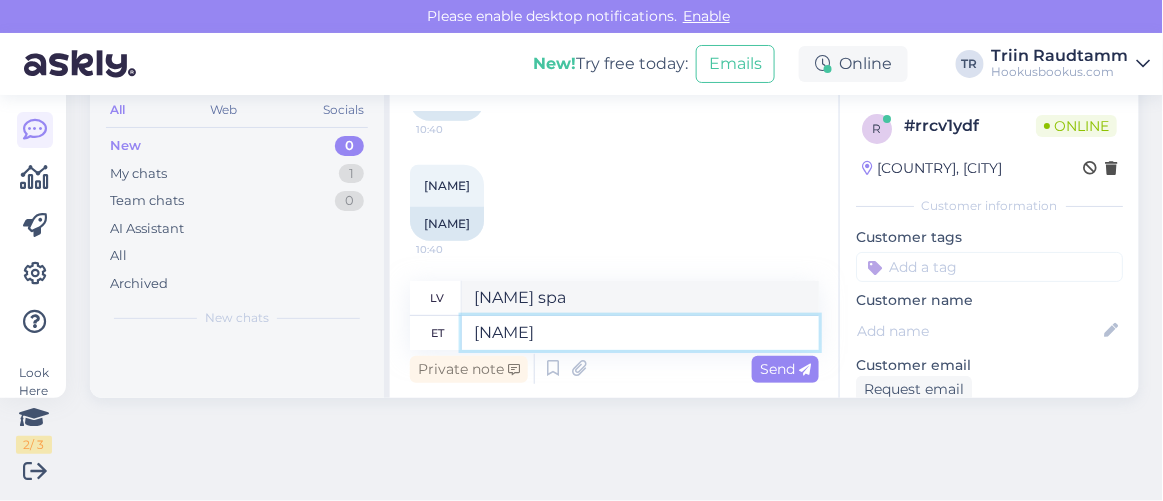 type on "Jauniešu spa akvaparkā" 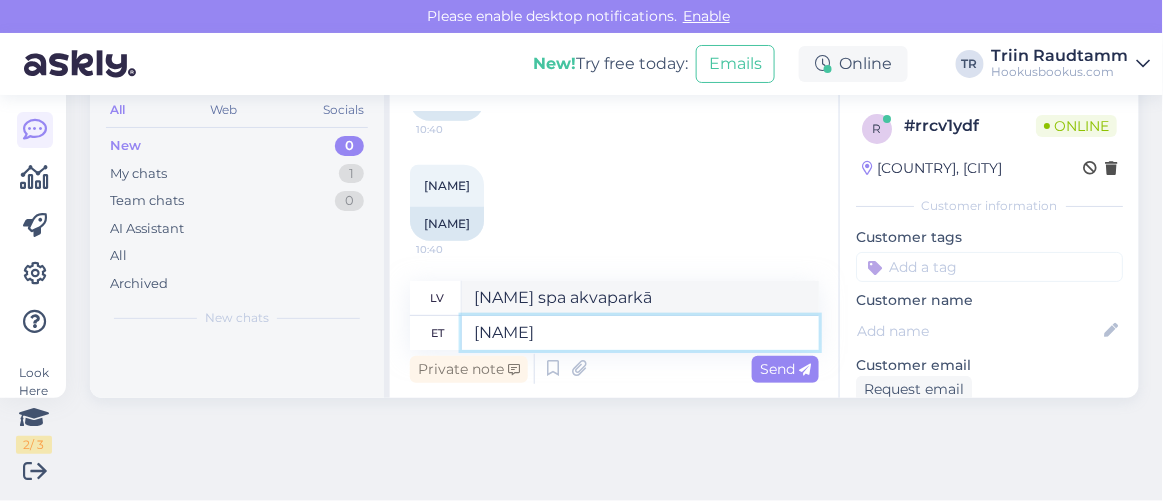 type on "Noorus Spa veekeskusel selline in" 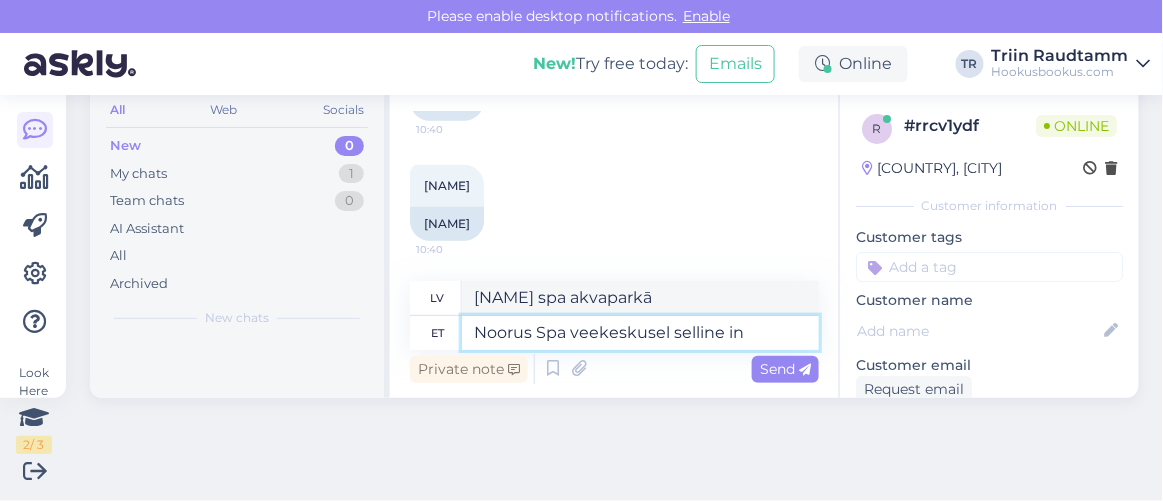 type on "Lūk, kā izskatās Noorus Spa akvaparks" 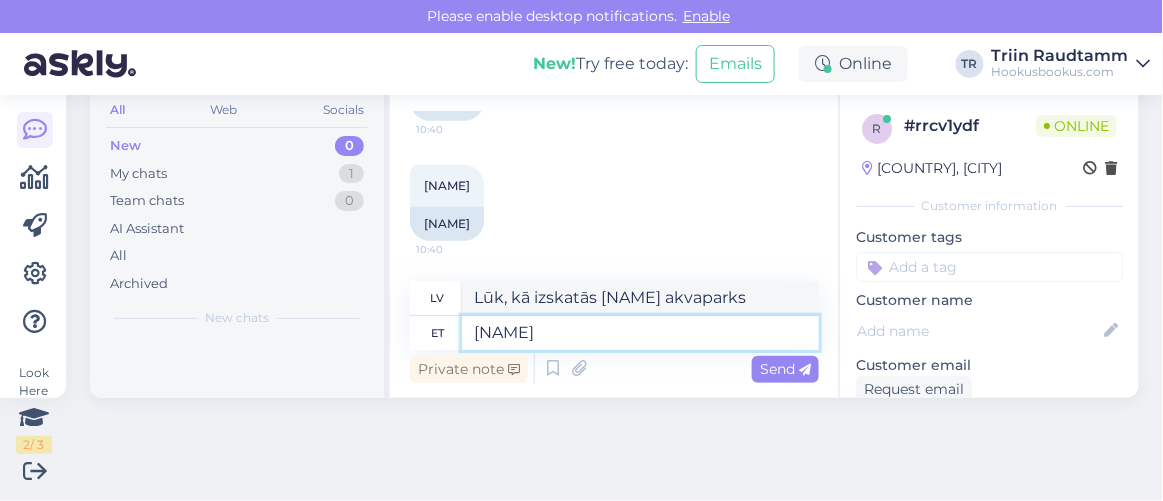 paste on "Suvehooajal (juuni–august): iga päev, esmaspäevast pühapäevani 10.00–20.00
Ülejäänud aasta jooksul: reedest pühapäevani 10.00–20.00
Lisaks: veekeskus on avatud igapäevaselt Eesti koolivaheaegadel ja riigipühadel (10.00–20.00)" 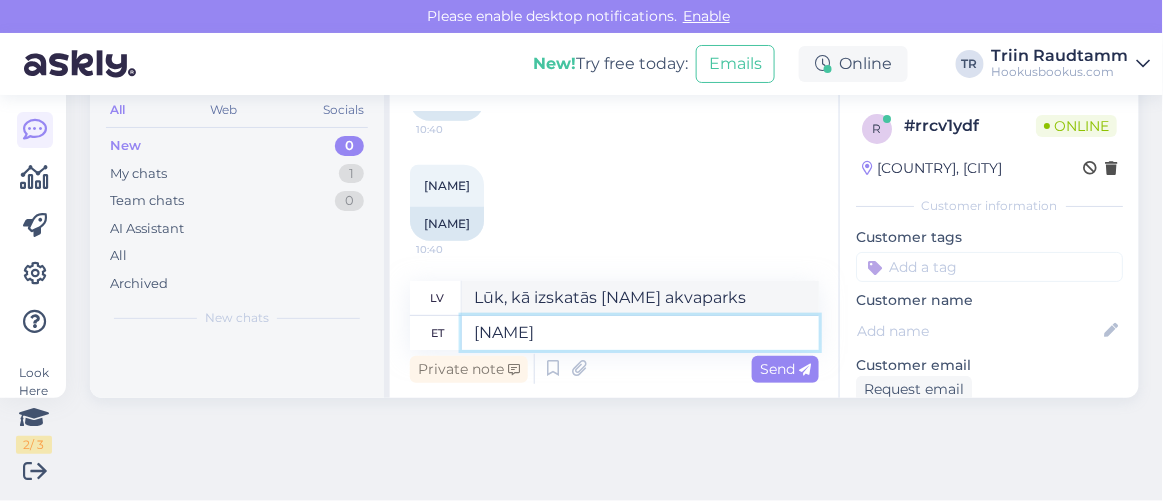 type on "Noorus Spa veekeskusel selline info: Suvehooajal (juuni–august): iga päev, esmaspäevast pühapäevani 10.00–20.00
Ülejäänud aasta jooksul: reedest pühapäevani 10.00–20.00
Lisaks: veekeskus on avatud igapäevaselt Eesti koolivaheaegadel ja riigipühadel (10.00–20.00)" 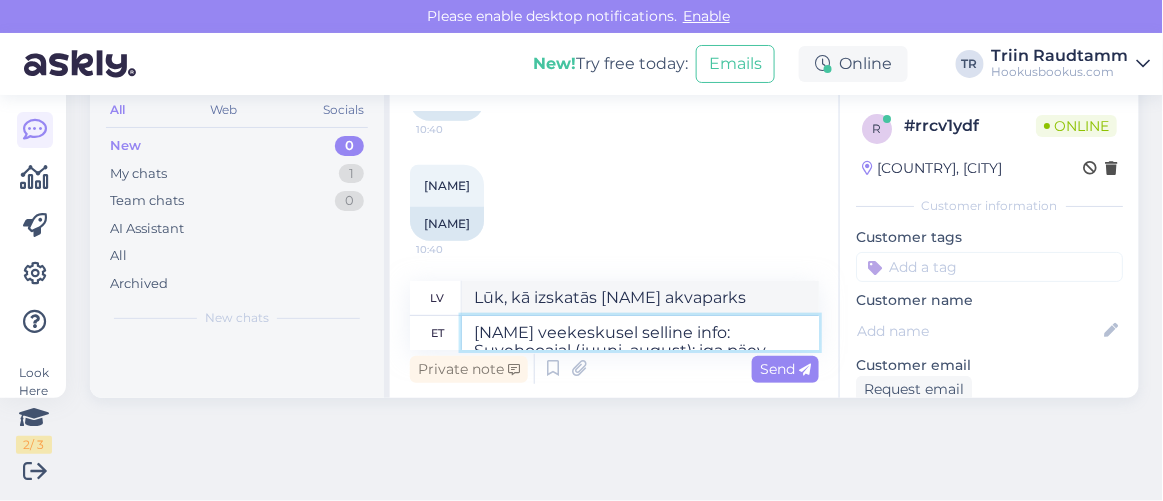 scroll, scrollTop: 9, scrollLeft: 0, axis: vertical 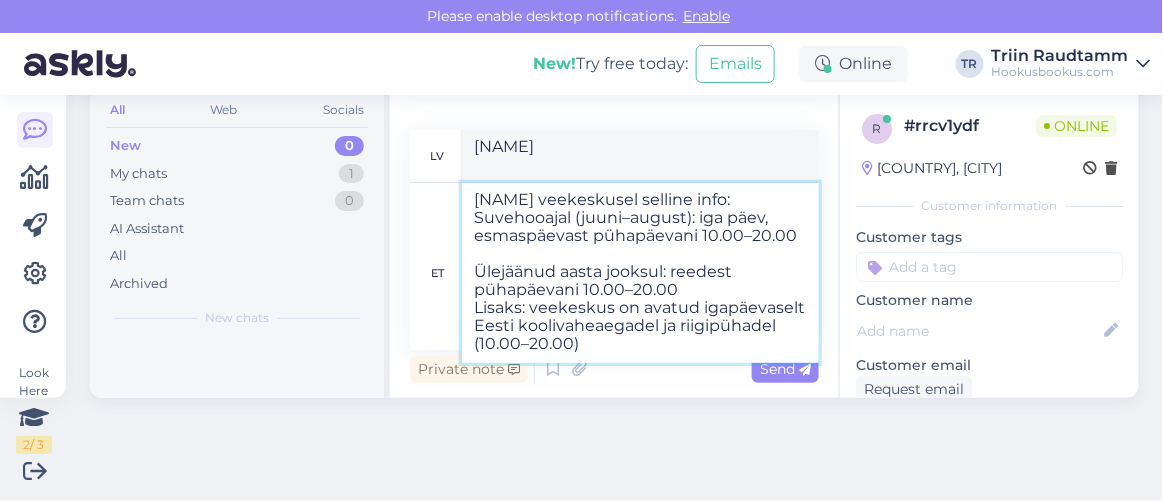 type on "Noorus Spa ūdens centrā ir pieejama šāda informācija: Vasaras sezonā (jūnijs–augusts): katru dienu, no pirmdienas līdz svētdienai, 10.00 20.00
Pārējā gada laikā: no piektdienas līdz svētdienai, 10.00 20.00
Papildus: ūdens centrs ir atvērts katru dienu Igaunijas skolu brīvlaikā un valsts svētku dienās ( 10.00 : 20.00)" 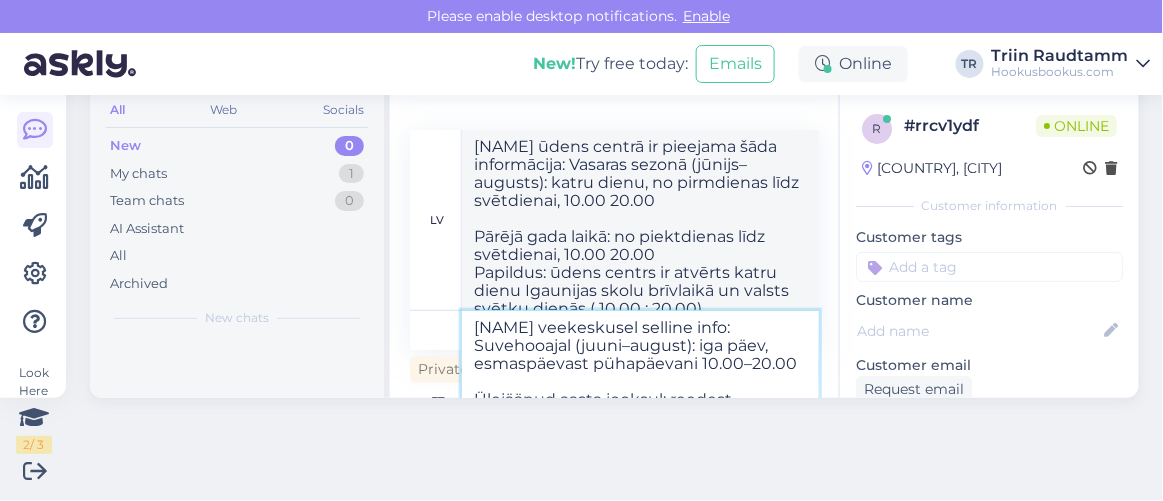 type 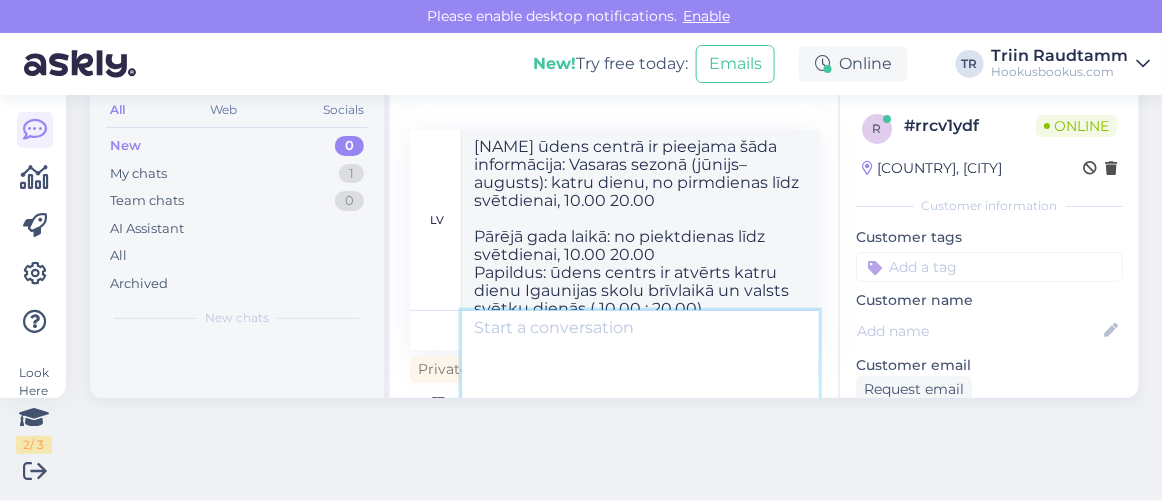 type 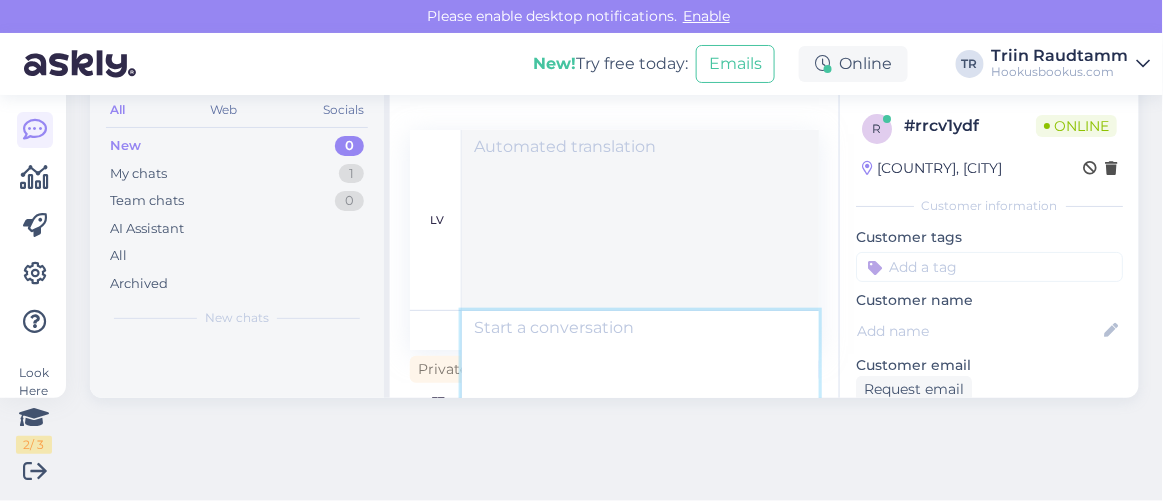 scroll, scrollTop: 0, scrollLeft: 0, axis: both 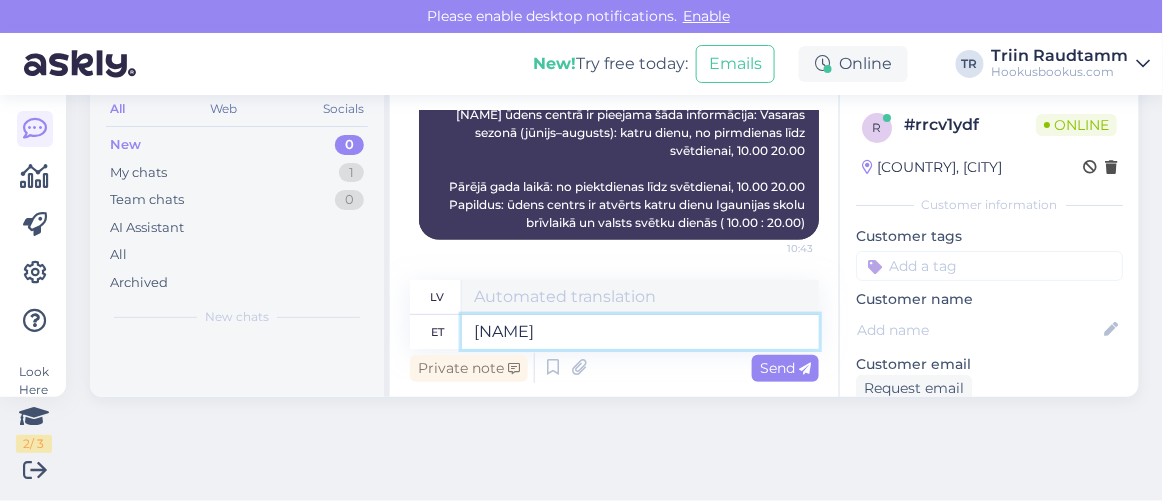 type on "Viims" 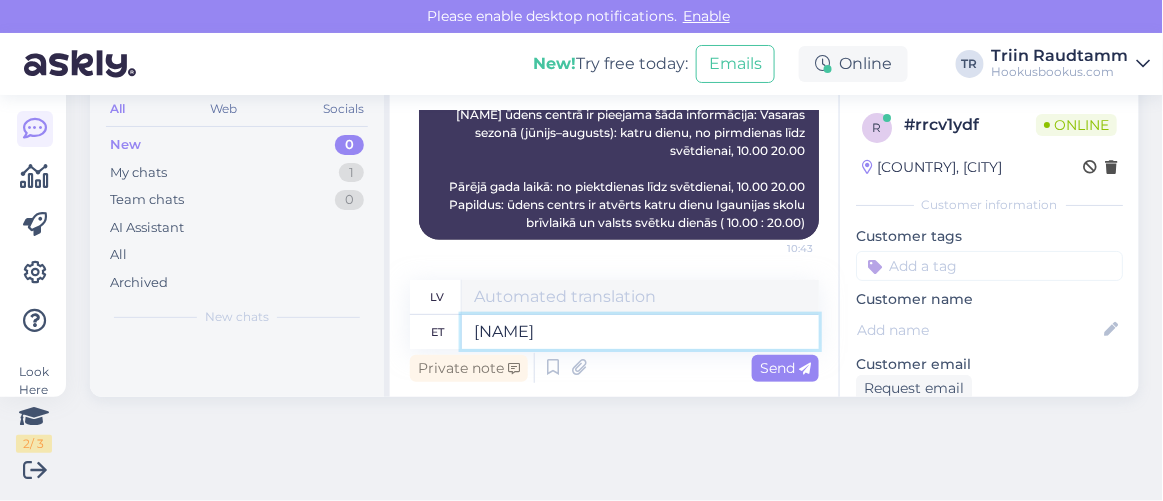 type on "Pēdējais" 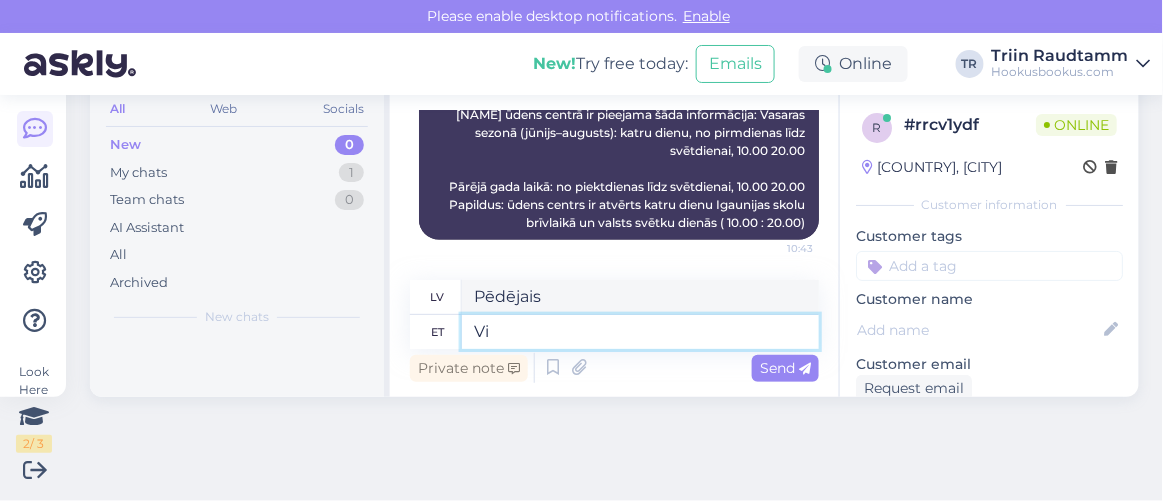 type on "V" 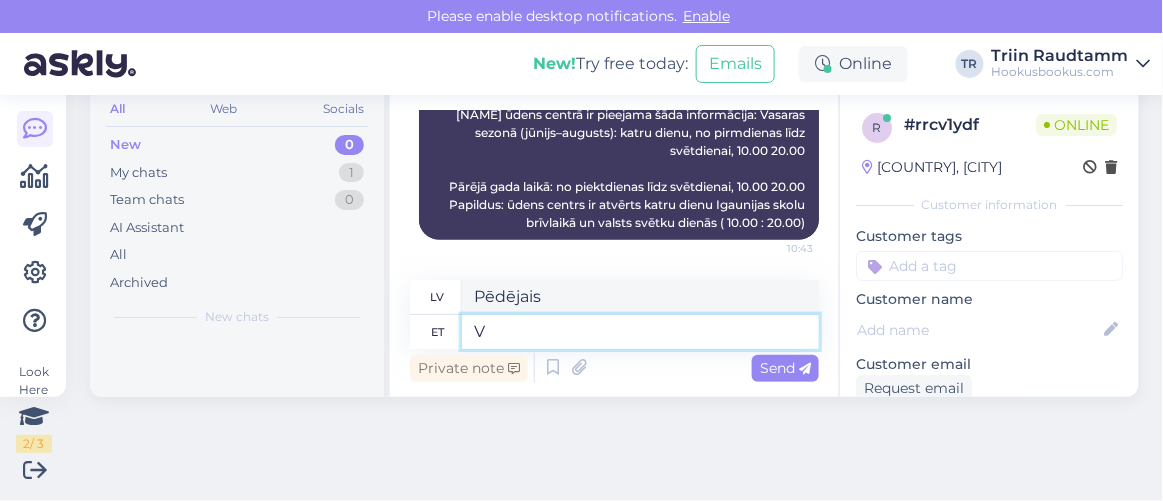 type 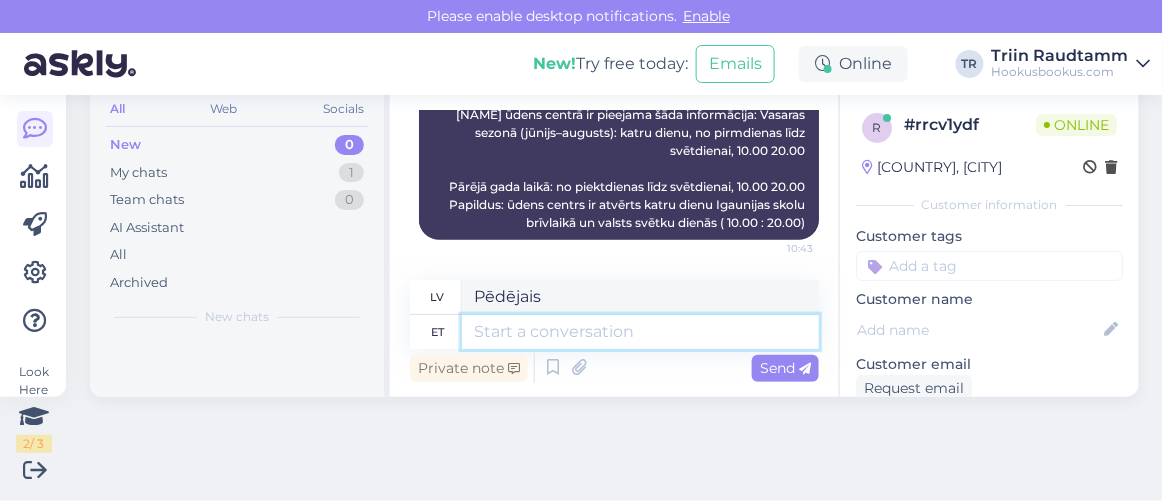 type 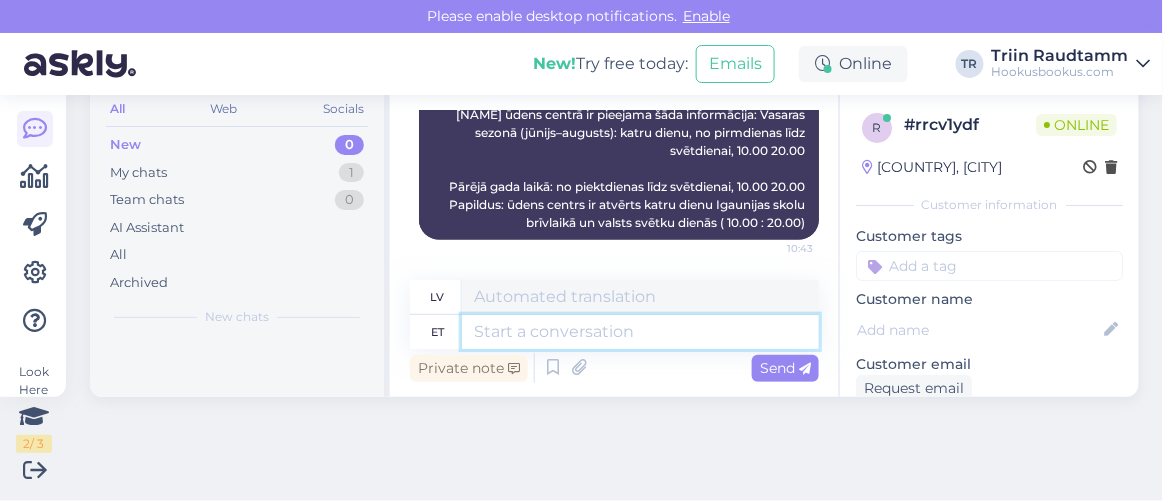 click at bounding box center [640, 332] 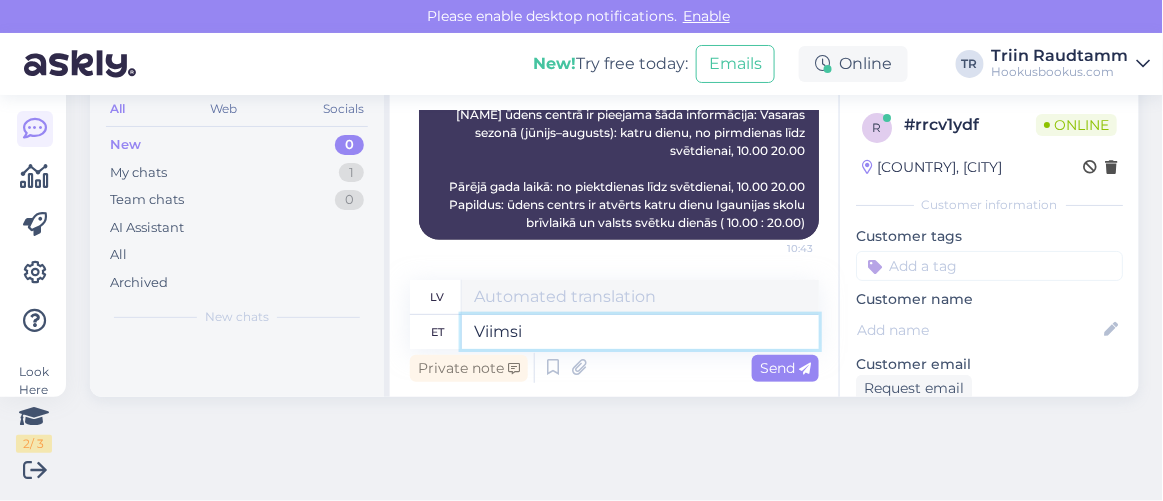 type on "Viimsi" 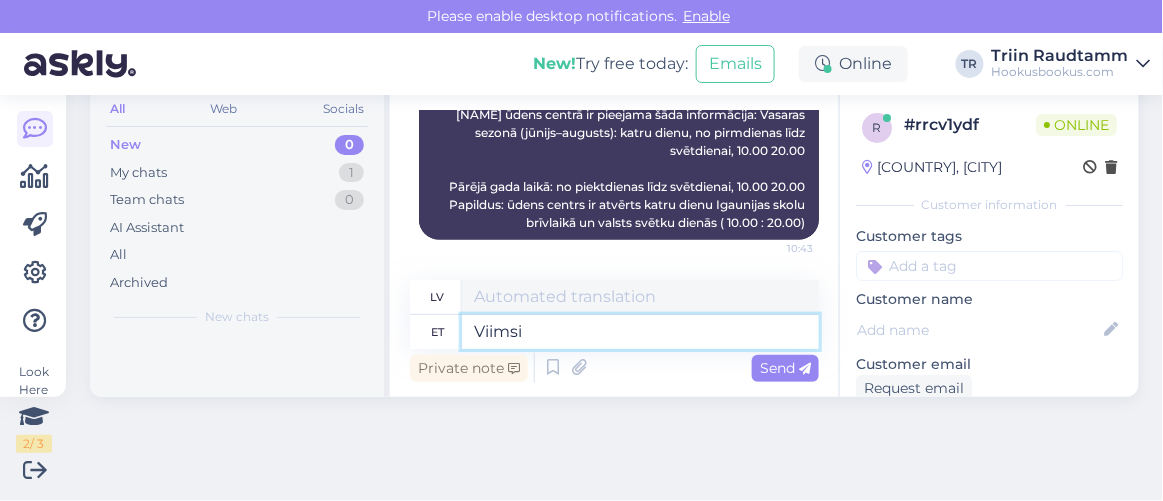 type on "Vīmsi" 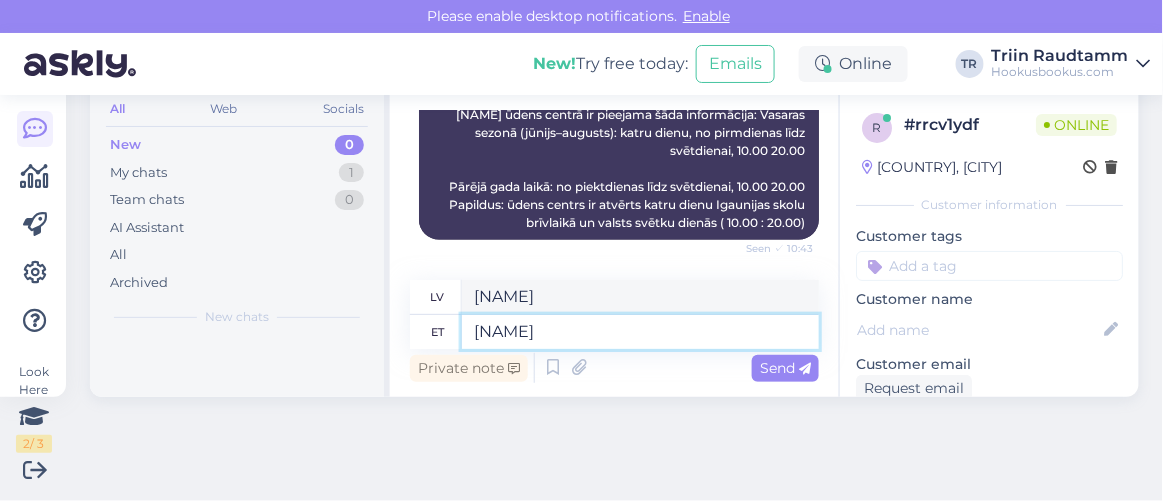 type on "Viimsi veepargils ell" 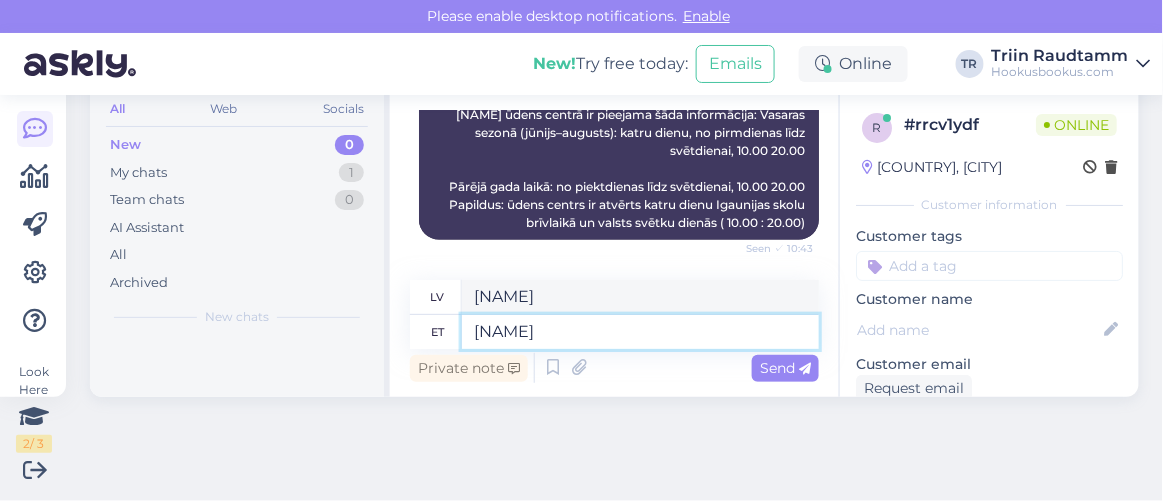 type on "Vīmsi akvaparks" 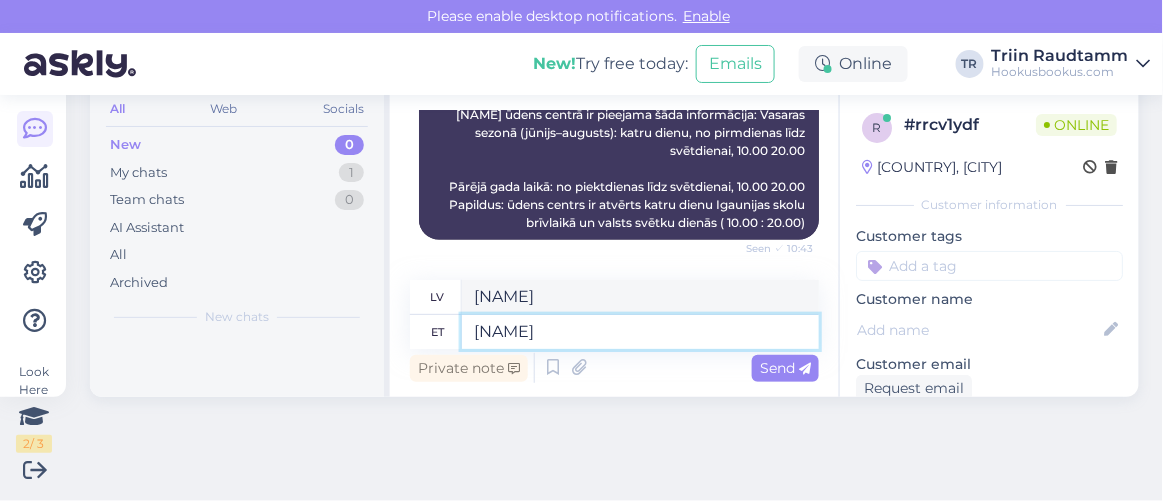 type on "Viimsi veepargil s" 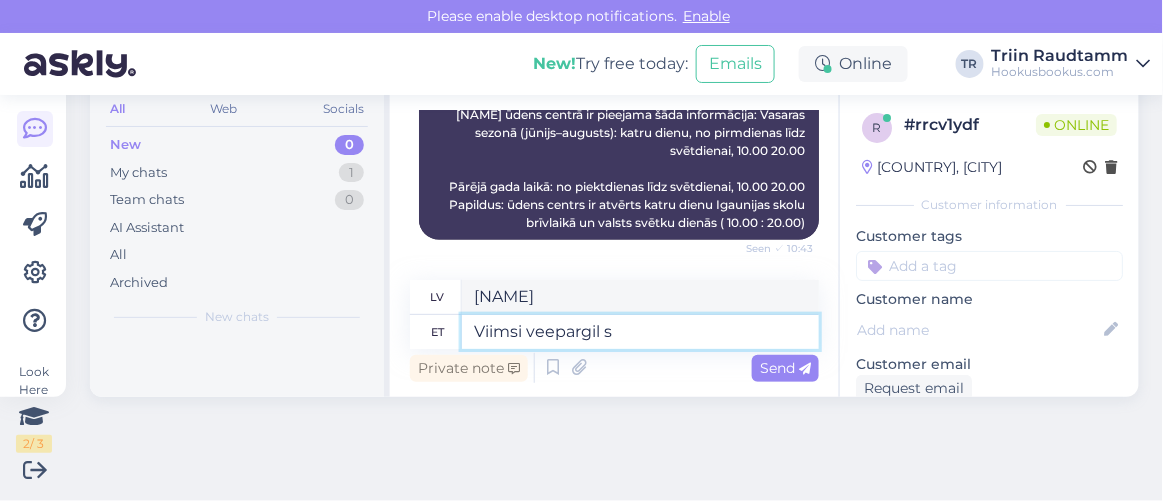 type on "Viimsi akvaparkā" 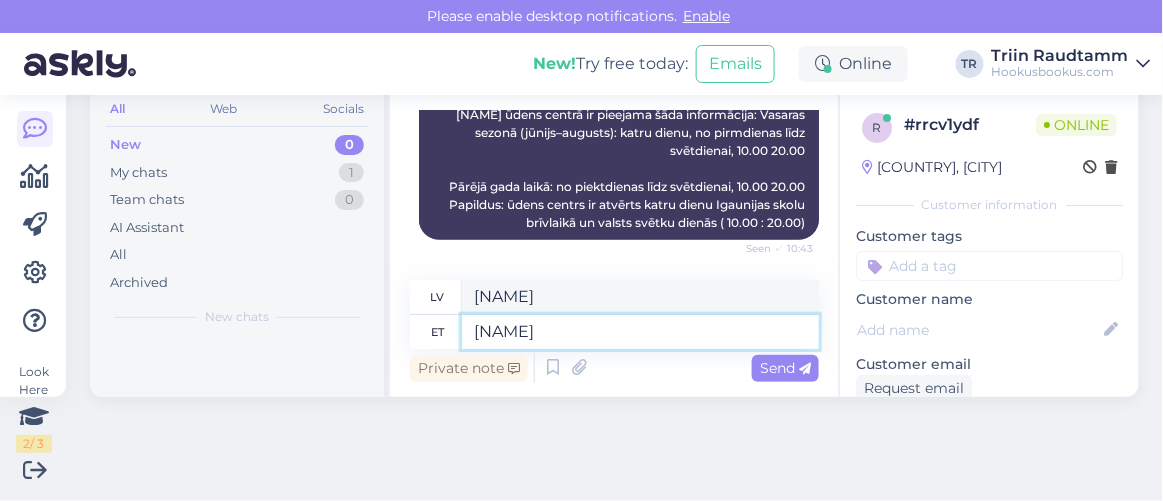 type on "Viimsi veepargil selline i" 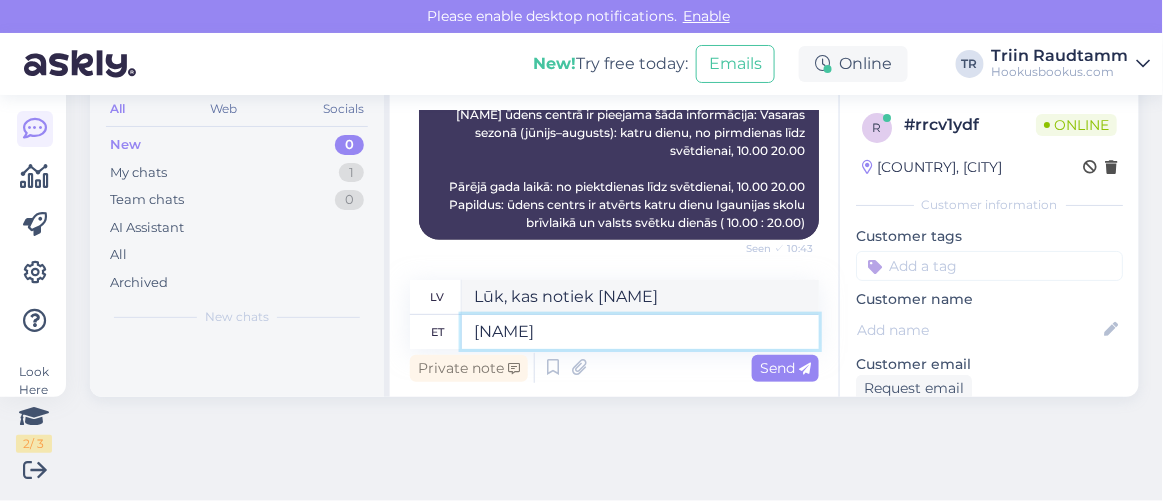 paste on "Veepark on avatud 01.06- 31.08 Esmaspäev – Pühapäev 10:00-22:00" 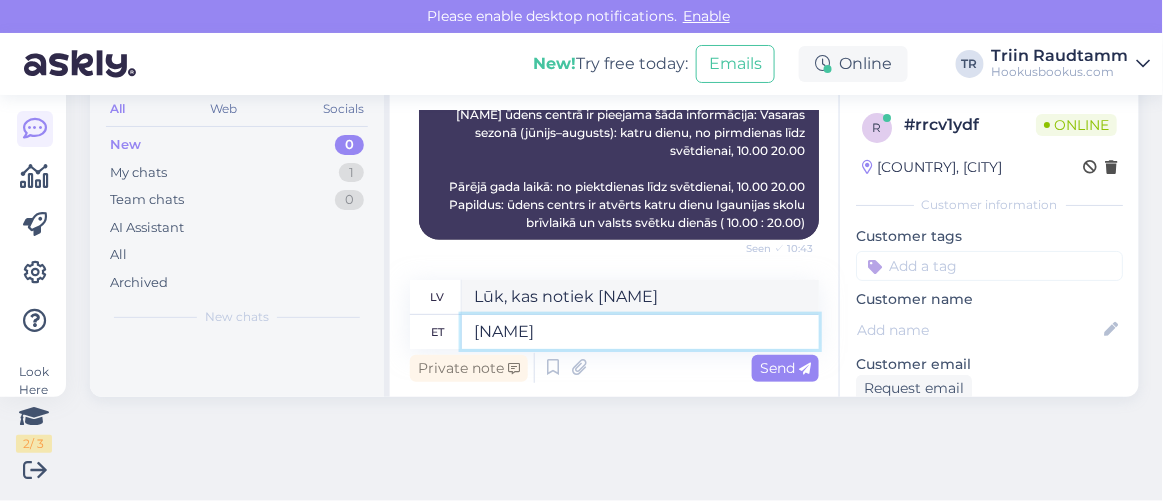 type on "Viimsi veepargil selline info: Veepark on avatud 01.06- 31.08 Esmaspäev – Pühapäev 10:00-22:00" 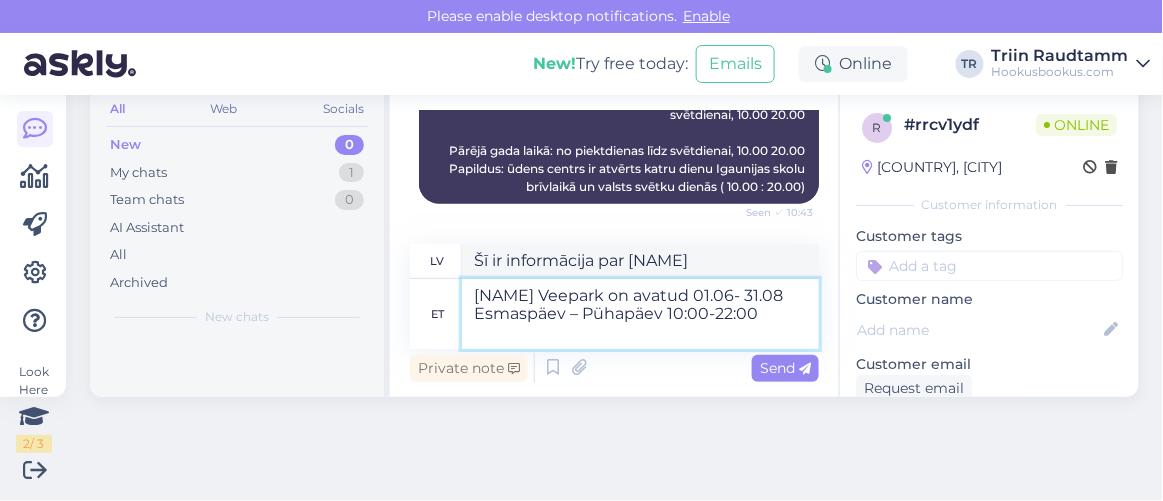 type on "Viimsi akvaparkā ir pieejama šāda informācija: akvaparks ir atvērts 01.06- 31.08 no pirmdienas līdz svētdienai no plkst. 10:00 līdz 22:00." 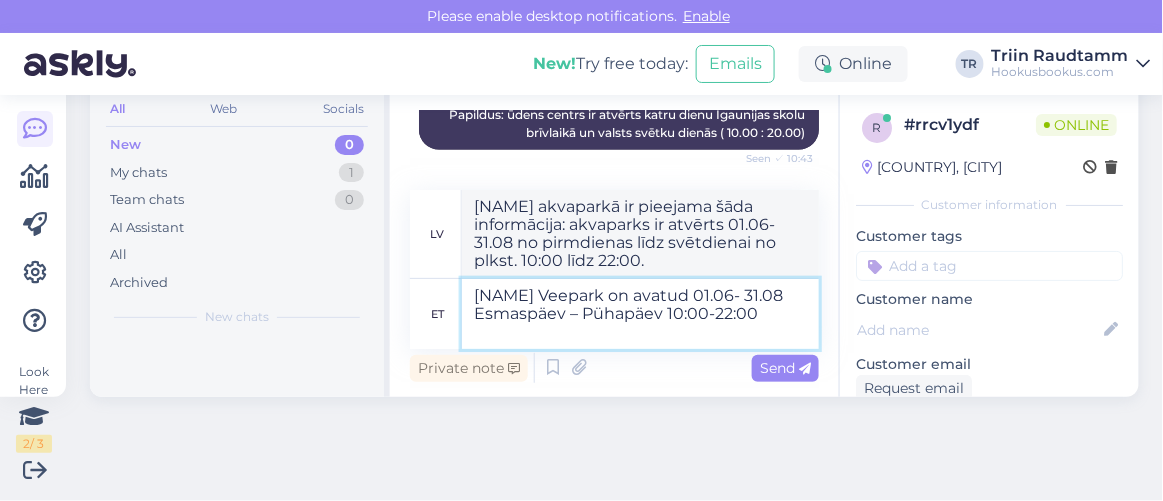 type 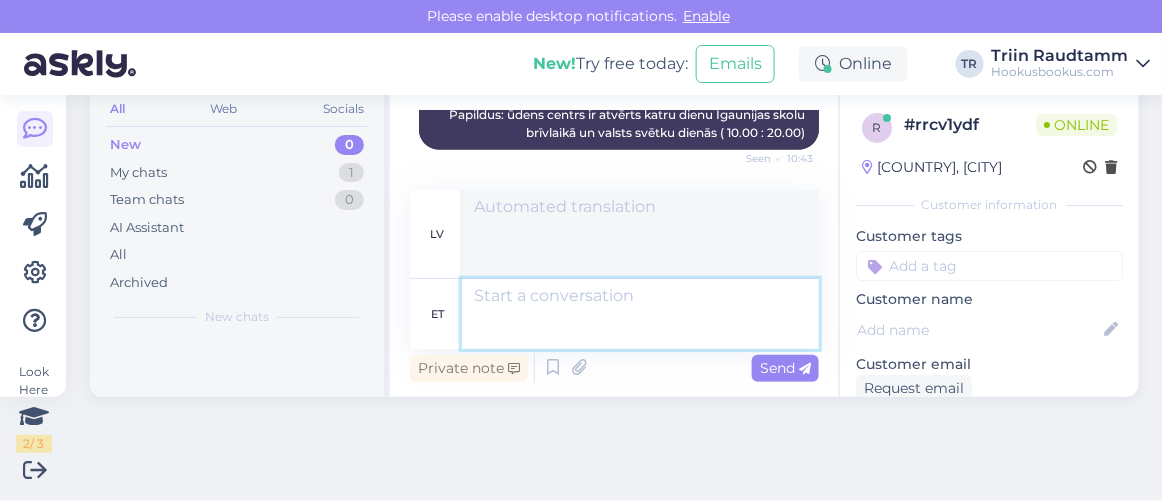 scroll, scrollTop: 15526, scrollLeft: 0, axis: vertical 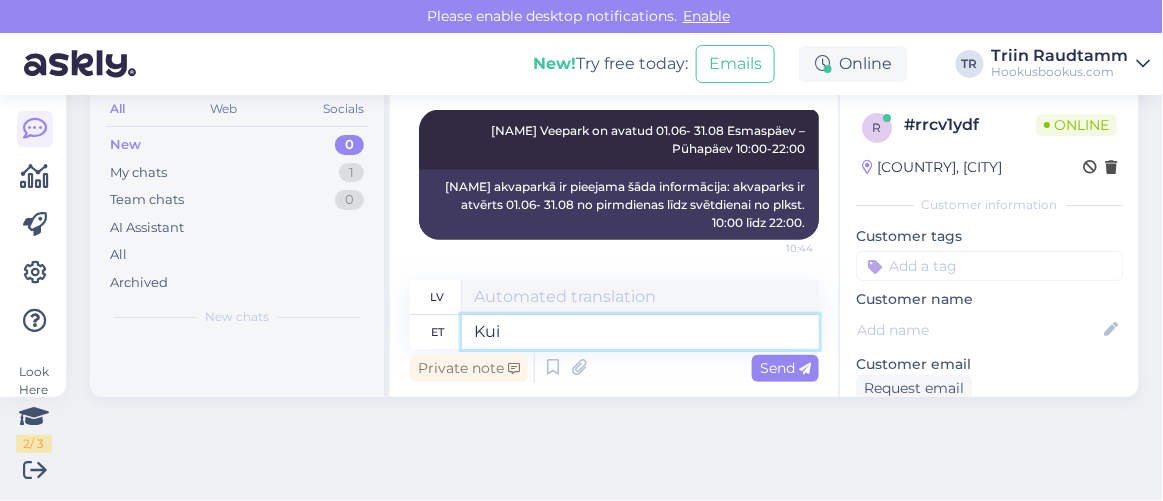 type on "Kui s" 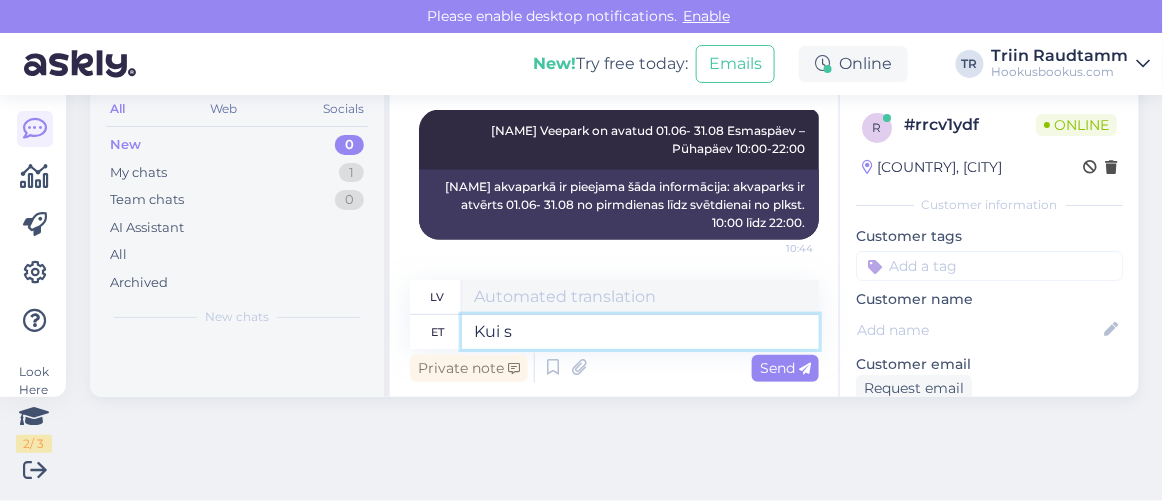 type on "Ja" 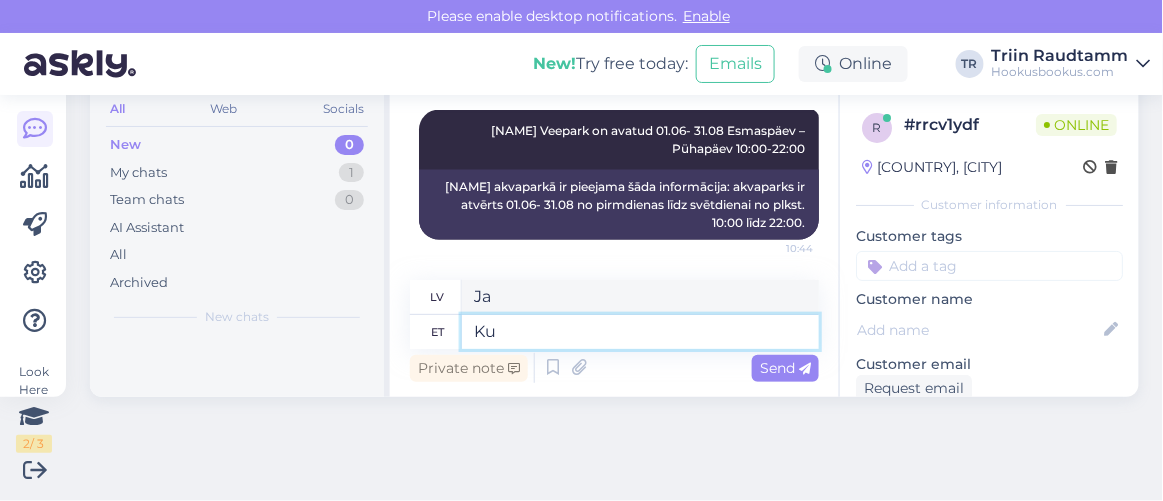type on "K" 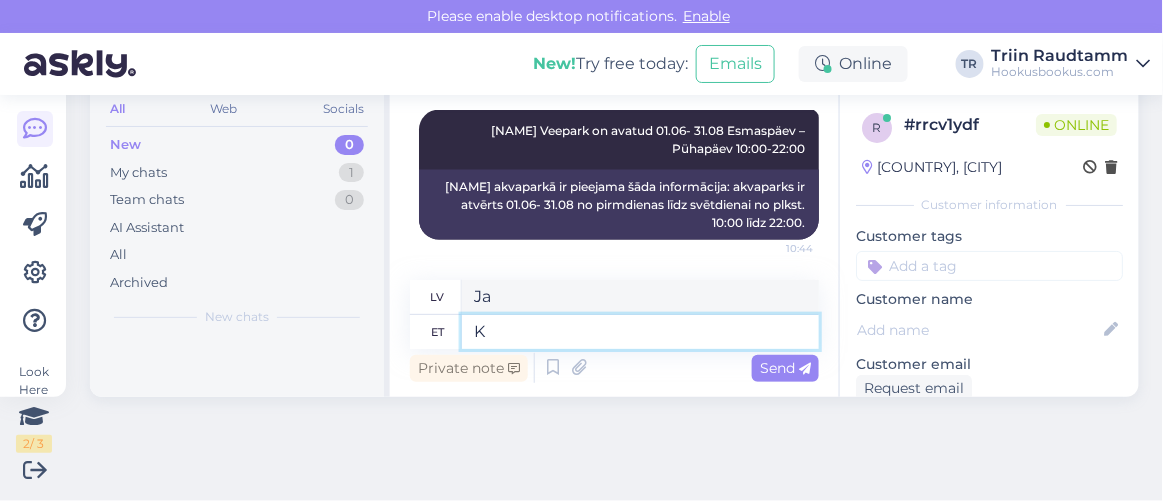 type 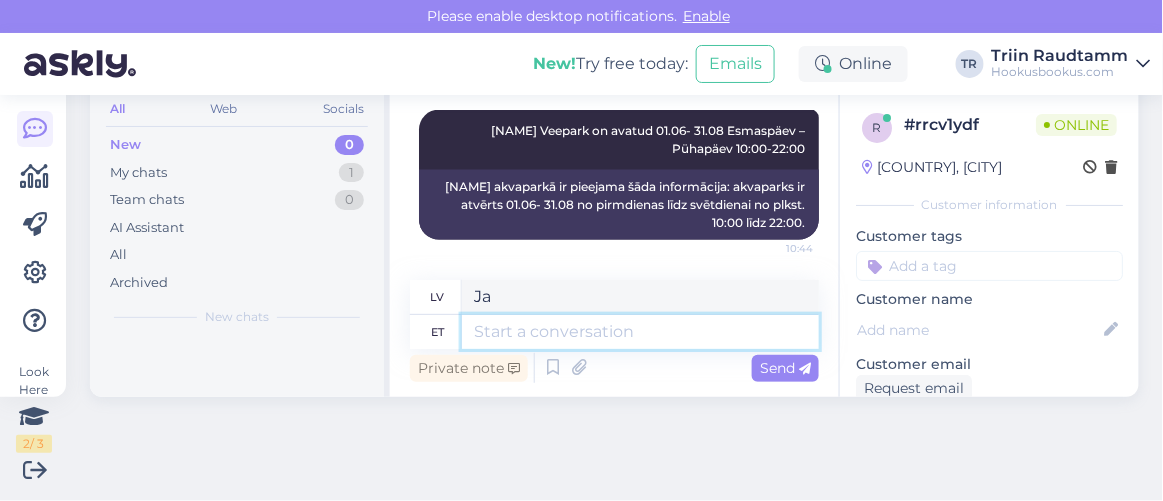 type 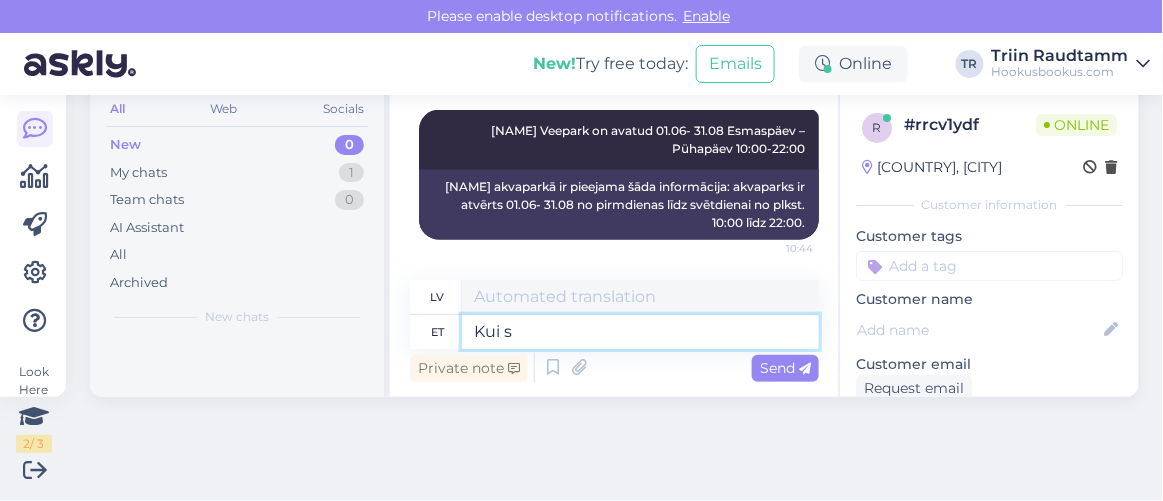 type on "Kui so" 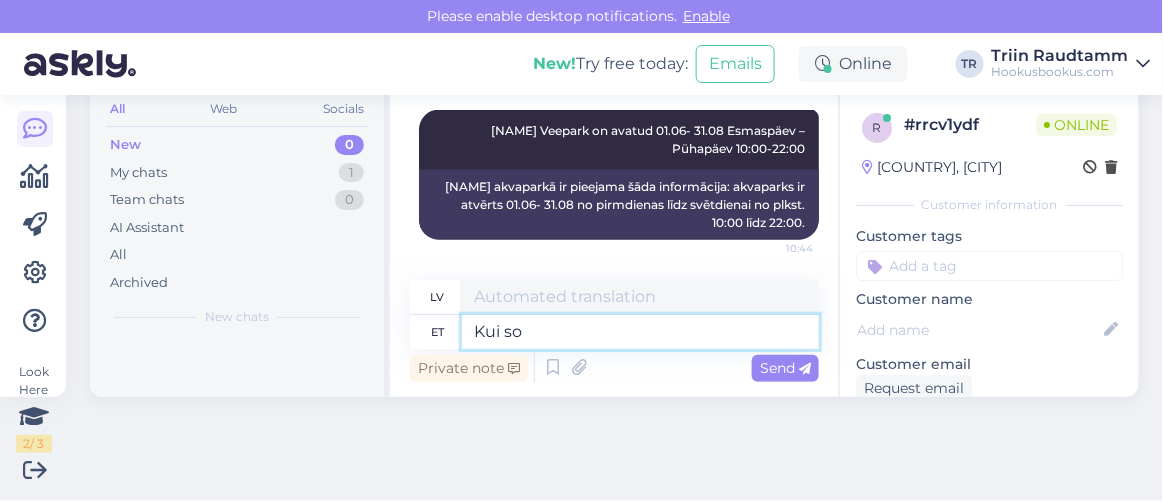 type on "Ja" 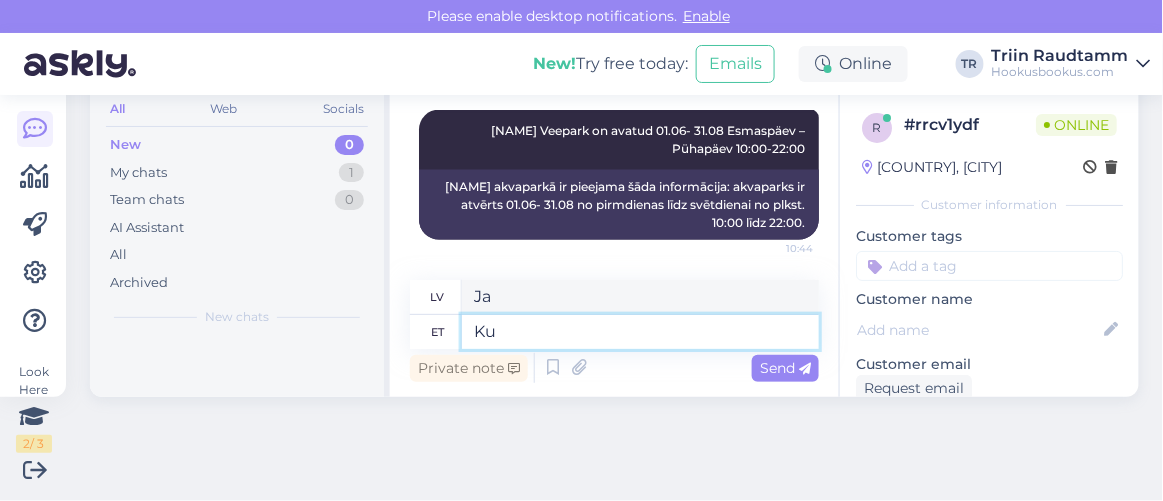 type on "K" 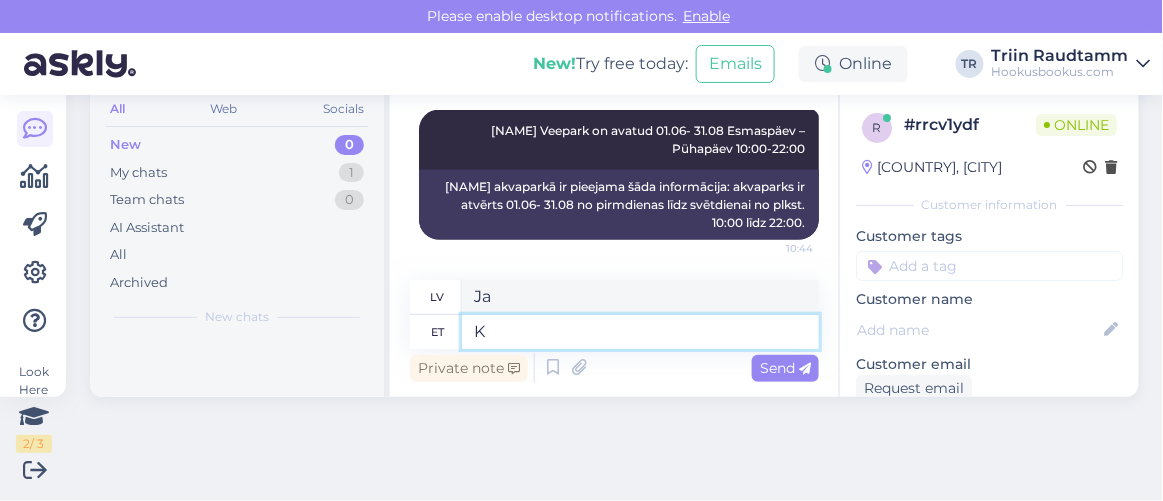 type 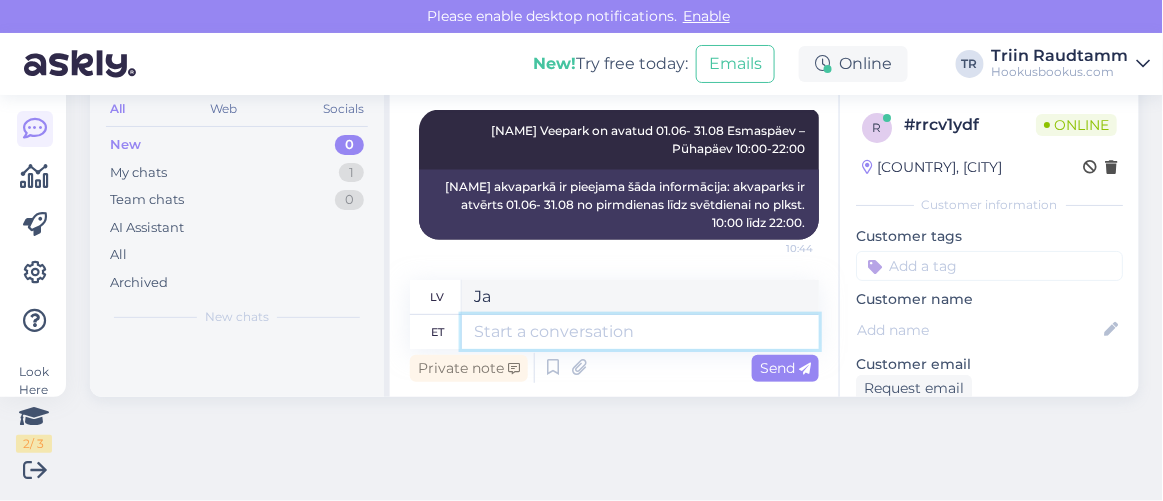 type 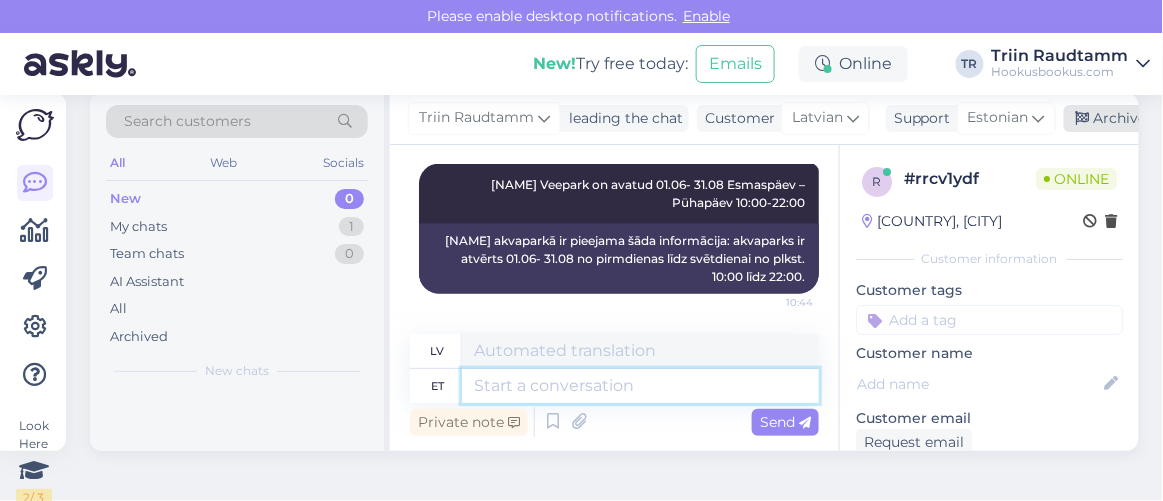 scroll, scrollTop: 0, scrollLeft: 0, axis: both 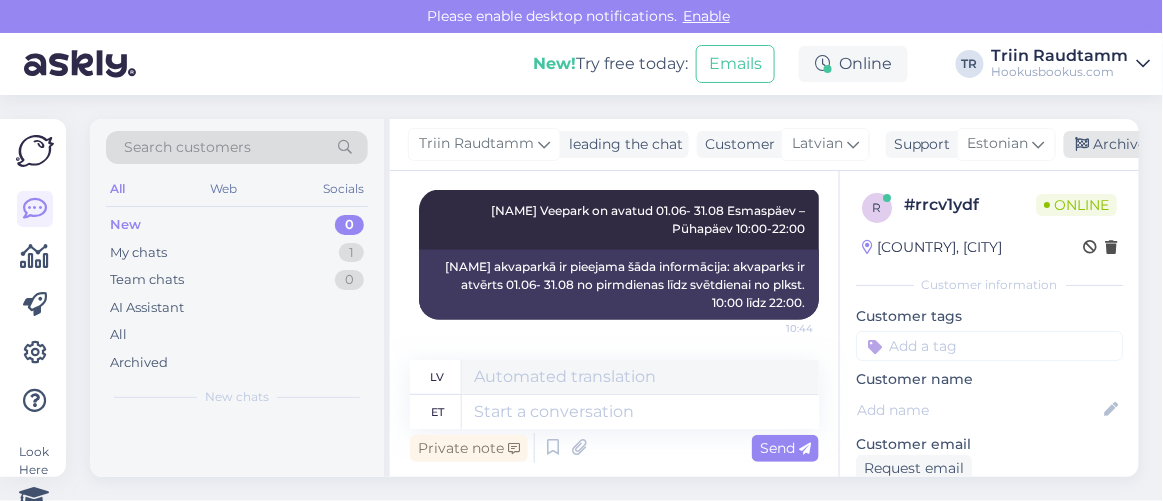 click on "Archive chat" at bounding box center (1127, 144) 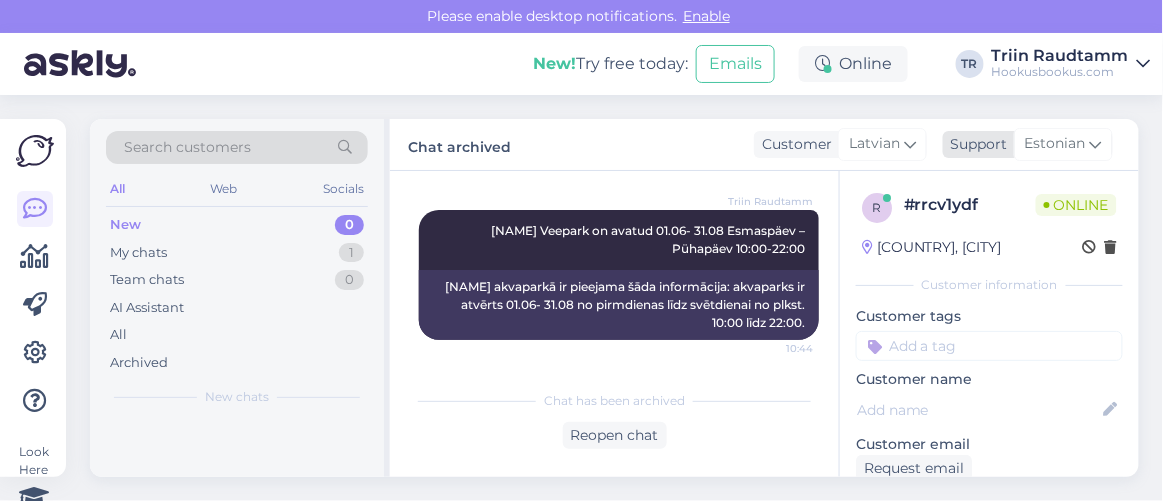 scroll, scrollTop: 15506, scrollLeft: 0, axis: vertical 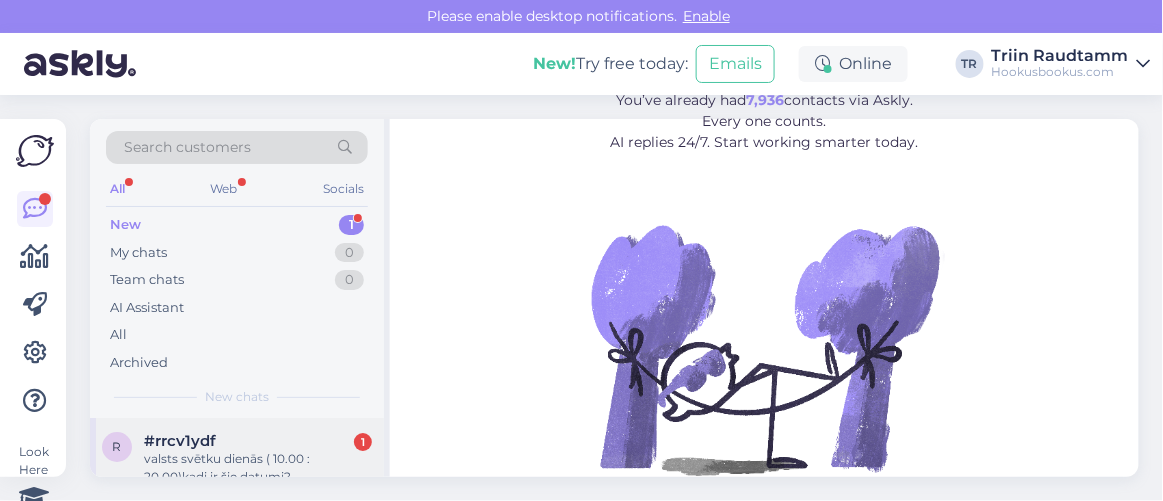 click on "valsts svētku dienās ( 10.00 : 20.00)kadi ir šie datumi?" at bounding box center [258, 468] 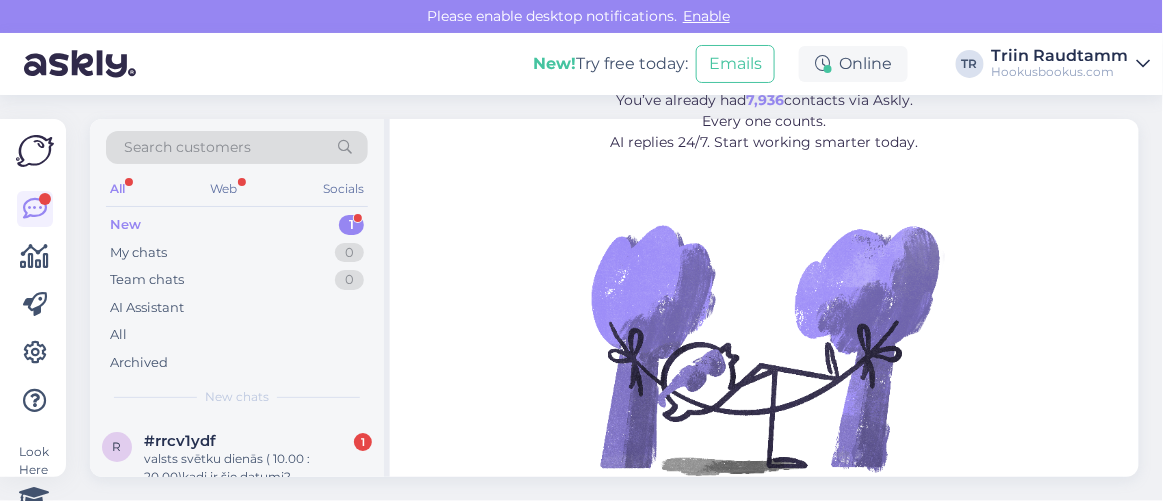 scroll, scrollTop: 80, scrollLeft: 0, axis: vertical 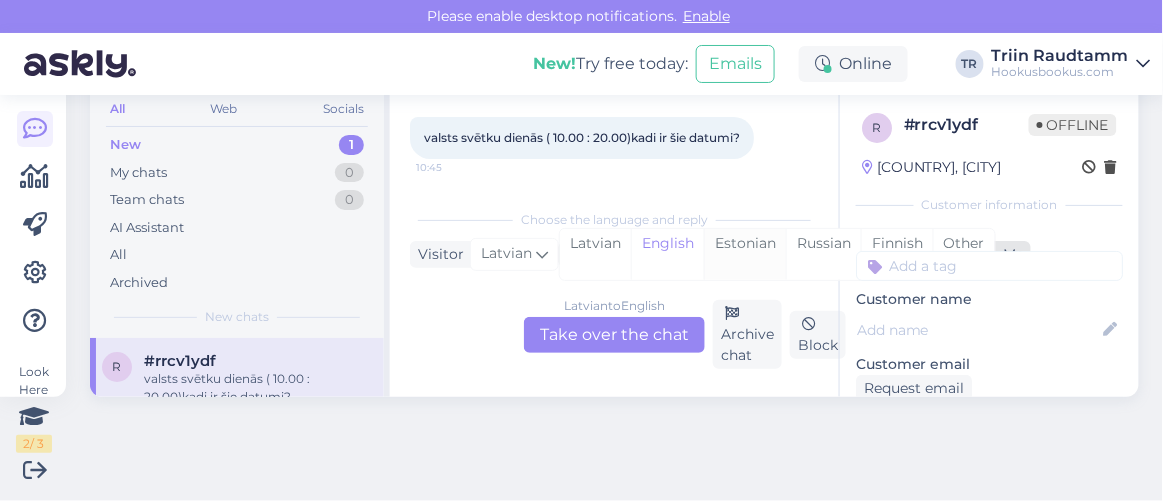 click on "Estonian" at bounding box center [745, 254] 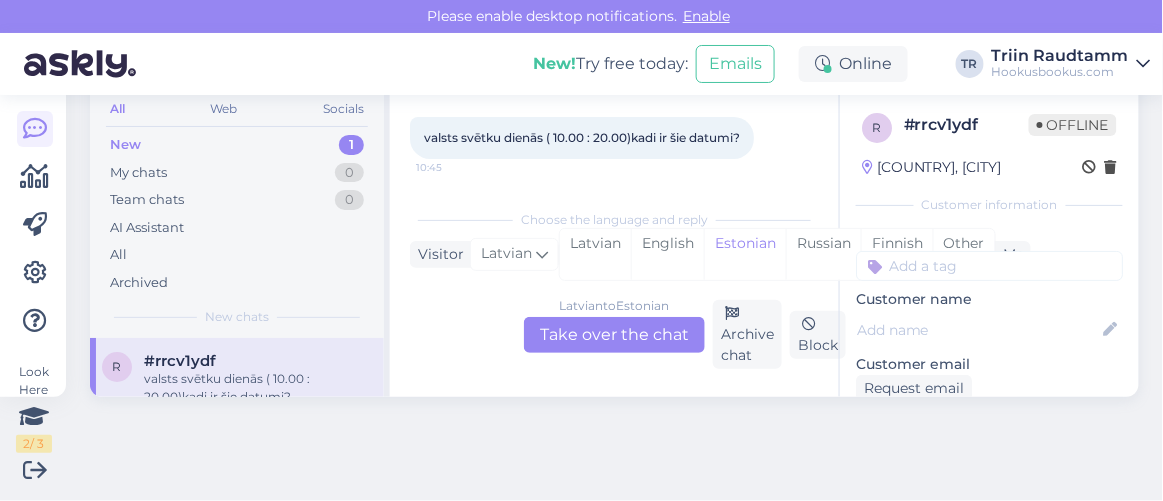 click on "Latvian  to  Estonian Take over the chat" at bounding box center (614, 335) 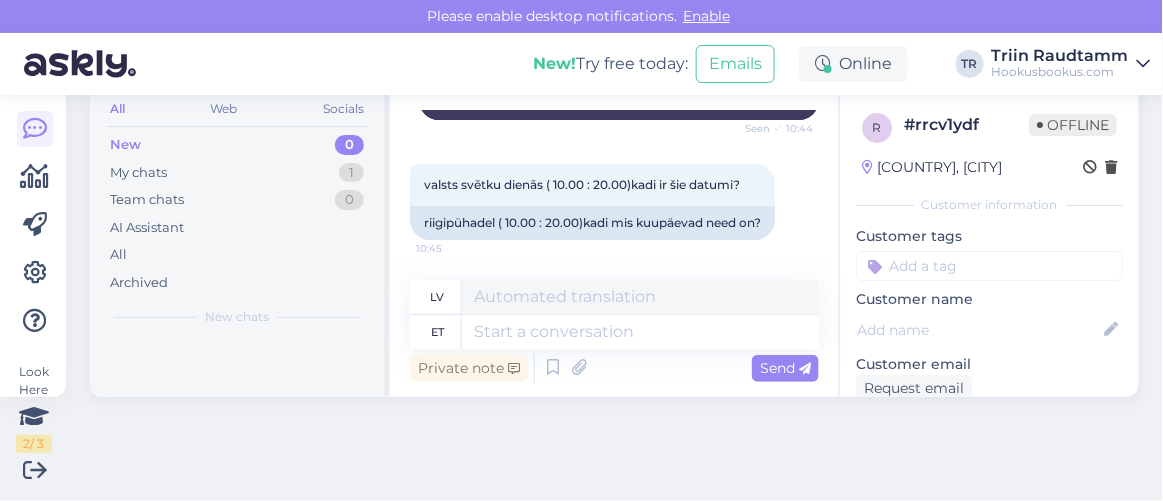 scroll, scrollTop: 14716, scrollLeft: 0, axis: vertical 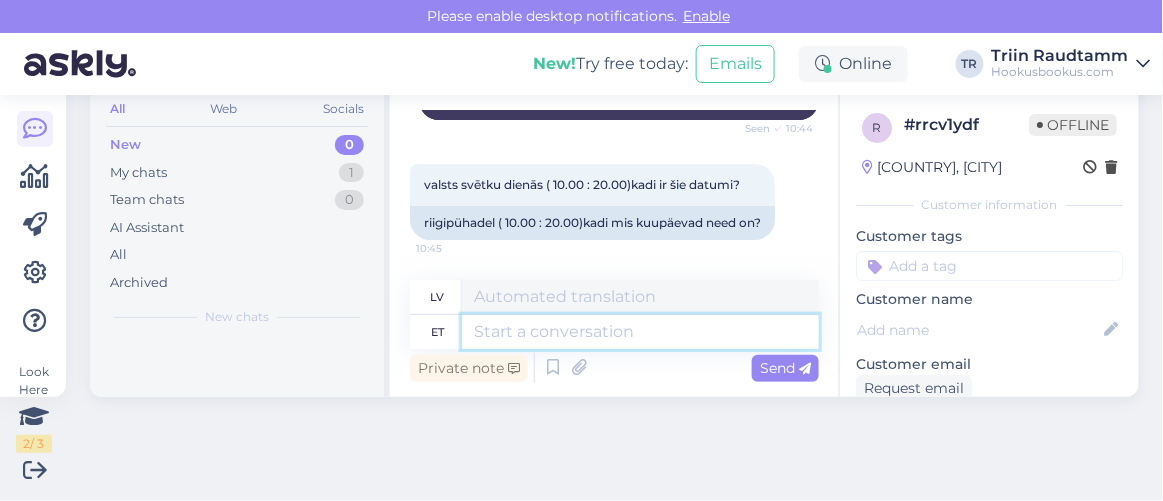 click at bounding box center [640, 332] 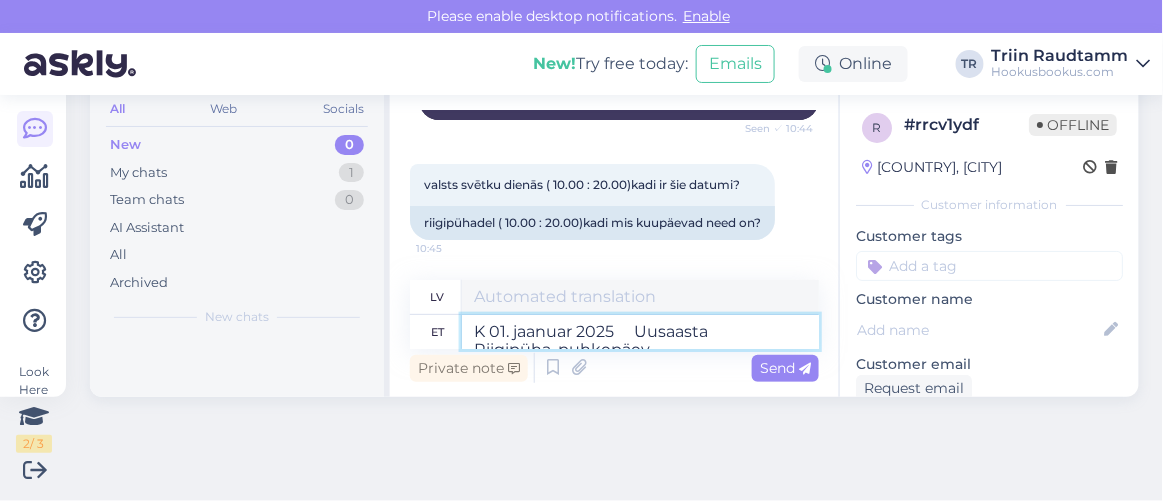scroll, scrollTop: 315, scrollLeft: 0, axis: vertical 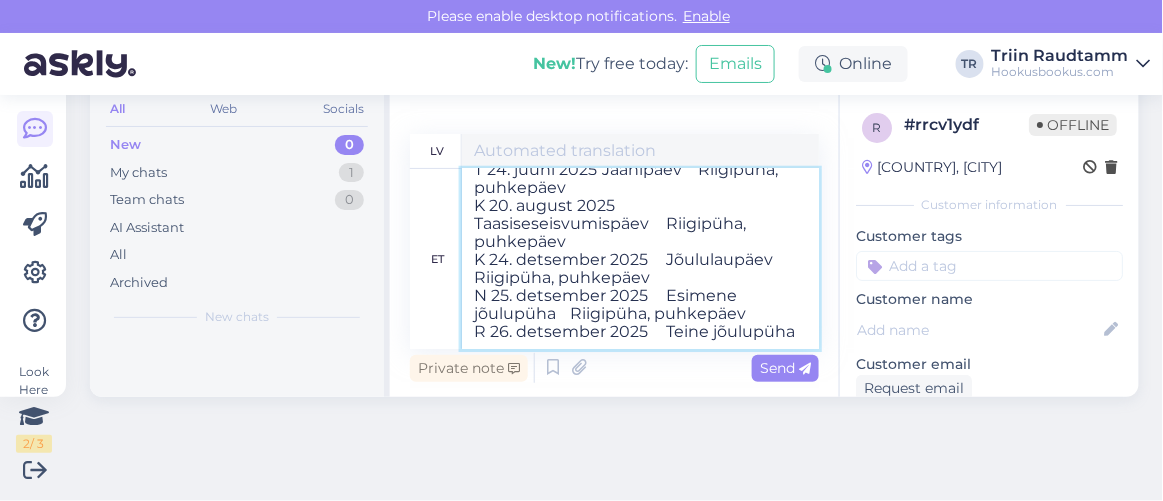 type on "Trešdiena, 2025. gada 1. janvāris Jaunais gads Svētku diena, brīvdiena
Pirmdiena, 2025. gada 24. februāris Neatkarības diena, Igaunijas Republikas gadadiena Svētku diena, brīvdiena
Piektdiena, 2025. gada 18. aprīlis Lielā Piektdiena Svētku diena, brīvdiena
Svētdiena, 20. aprīlis Lieldienu pirmā diena Svētku diena, brīvdiena
Ceturtdiena, 2025. gada 1. maijs Pavasara svētki Svētku diena, brīvdiena
Svētdiena, 2025. gada 8. jūnijs Vasarsvētku pirmā diena Svētku diena, brīvdiena
Pirmdiena, 2025. gada 23. jūnijs Uzvaras diena Svētku diena, brīvdiena
Otrdiena, 2025. gada 24. jūnijs Jāņi Svētku diena, brīvdiena
Trešdiena, 2025. gada 20. augusts Neatkarības atjaunošanas diena Svētku diena, brīvdiena
Trešdiena, 2025. gada 24. decembris Ziemassvētku vakars Svētku diena, brīvdiena
Ceturtdiena, 2025. gada 25. decembris Otrie Ziemassvētku svētki Svētku diena, brīvdiena
Piektdiena, 2025. gada 26. decembris Otrie Ziemassvētku svētki" 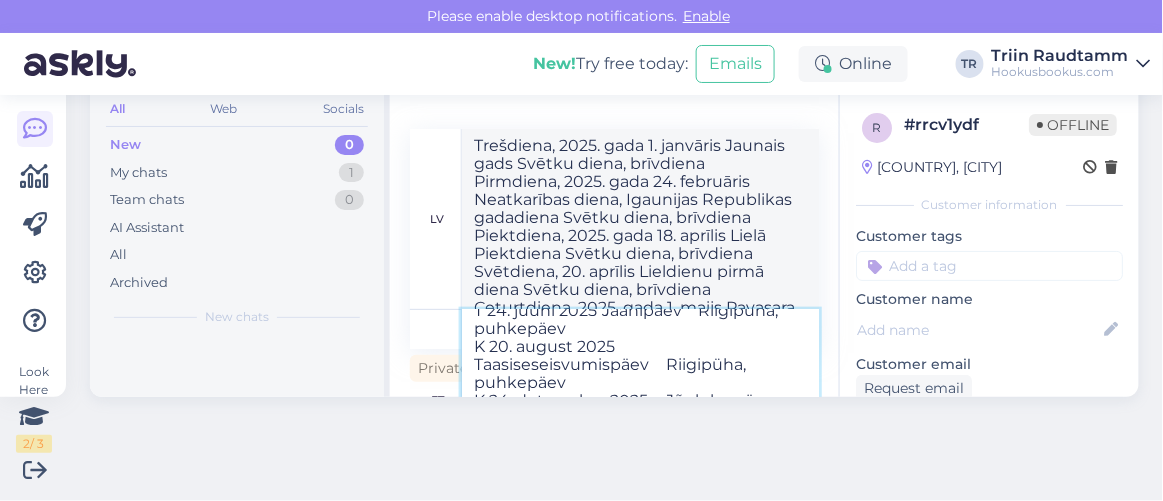 type 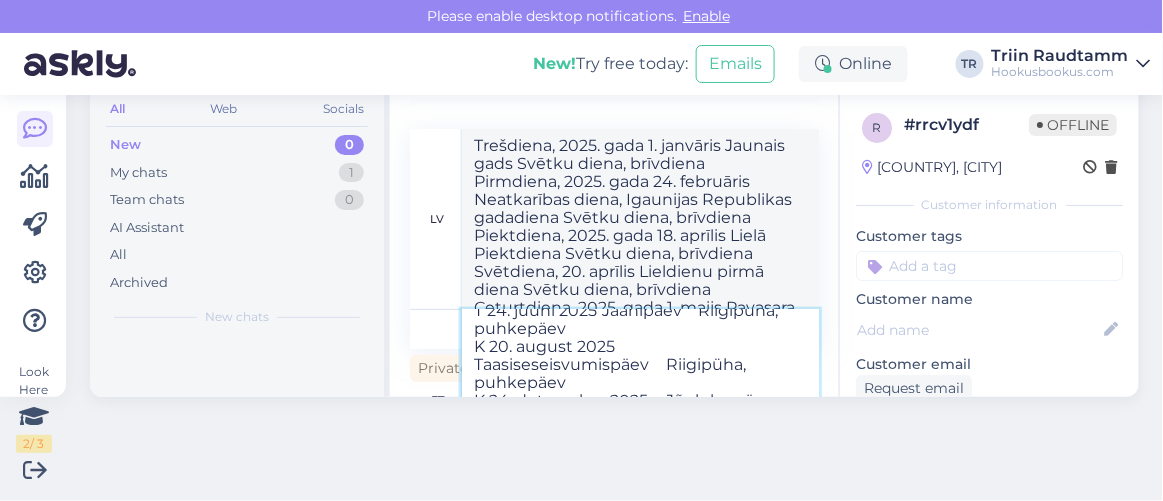 type 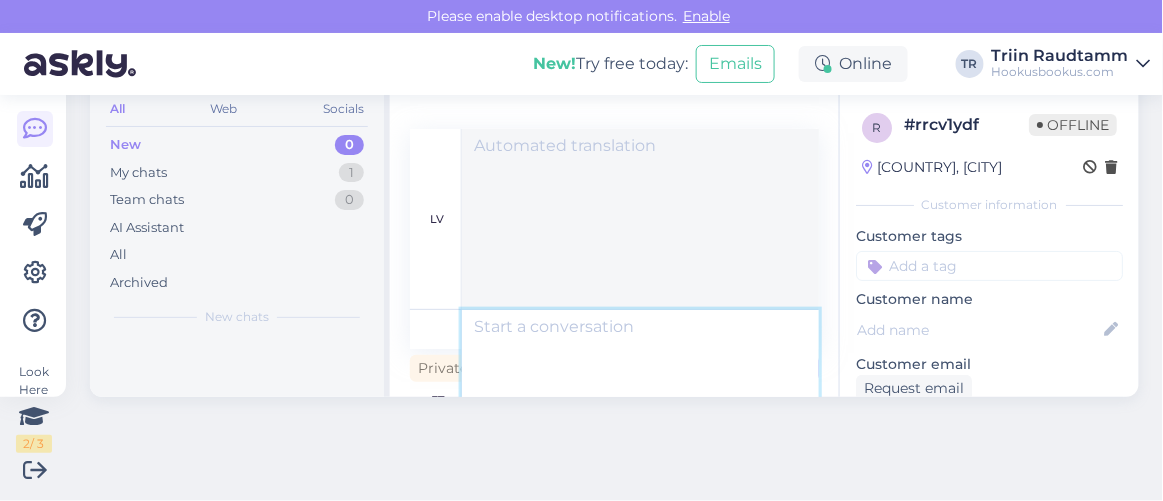scroll, scrollTop: 15556, scrollLeft: 0, axis: vertical 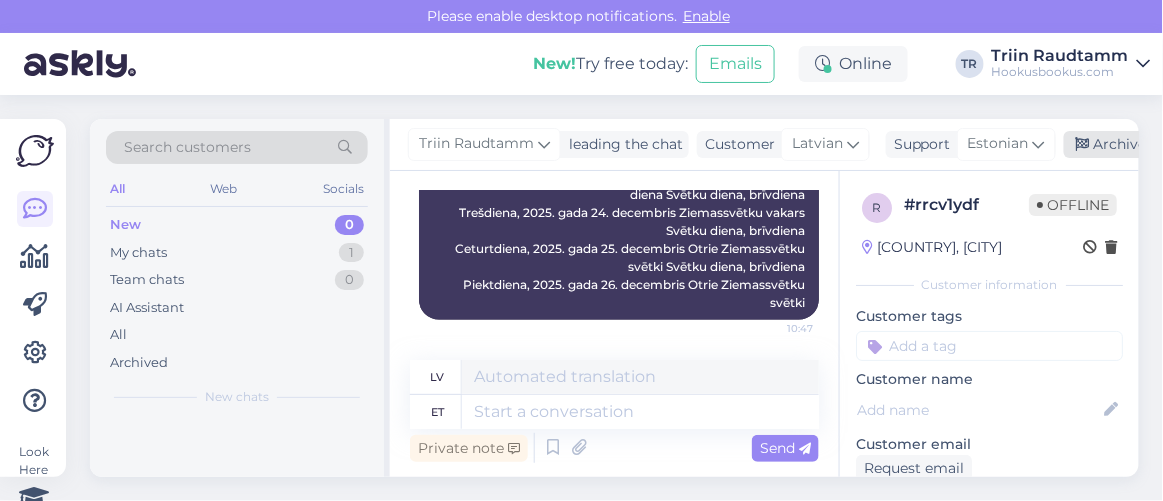 click on "Archive chat" at bounding box center (1127, 144) 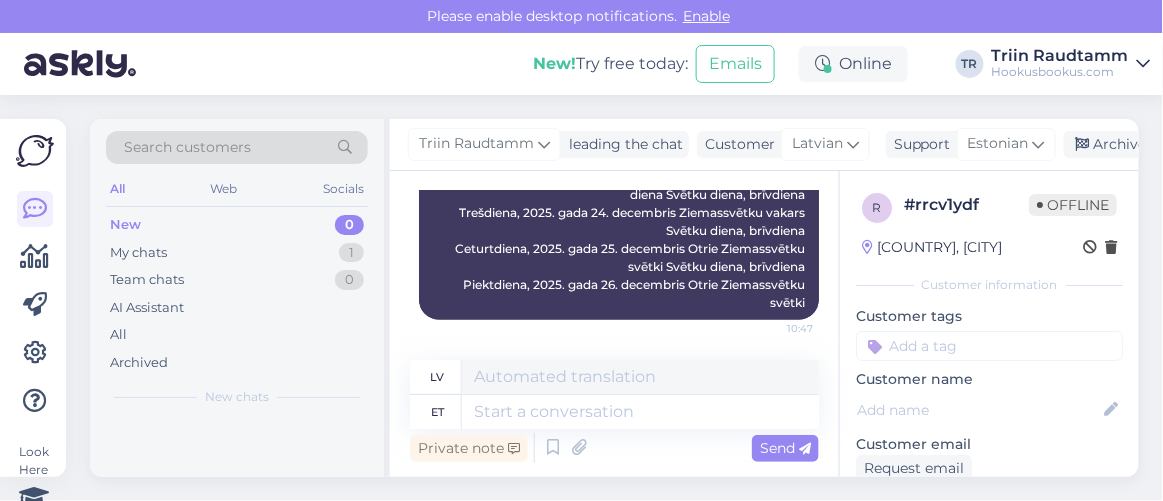 scroll, scrollTop: 15536, scrollLeft: 0, axis: vertical 